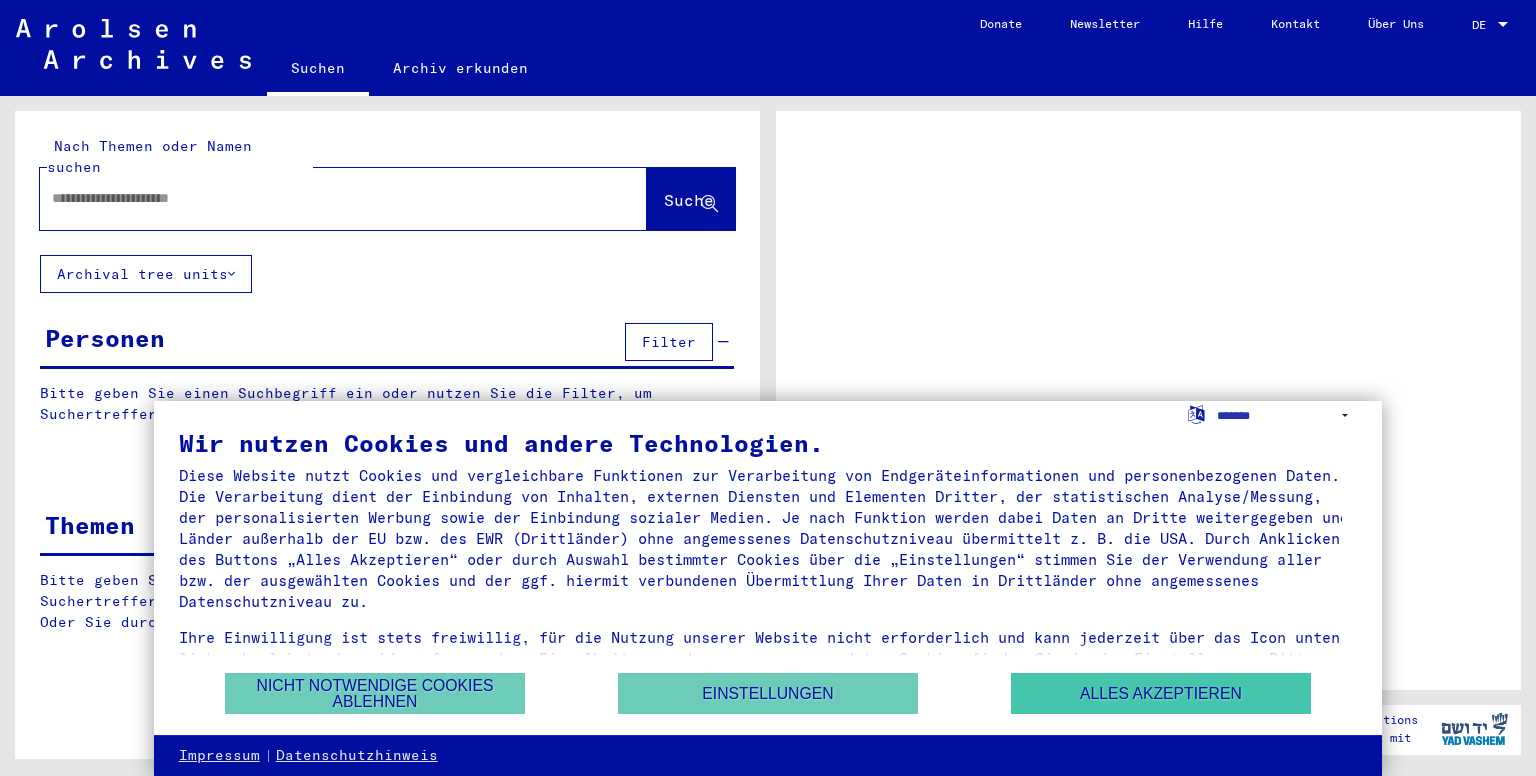 scroll, scrollTop: 0, scrollLeft: 0, axis: both 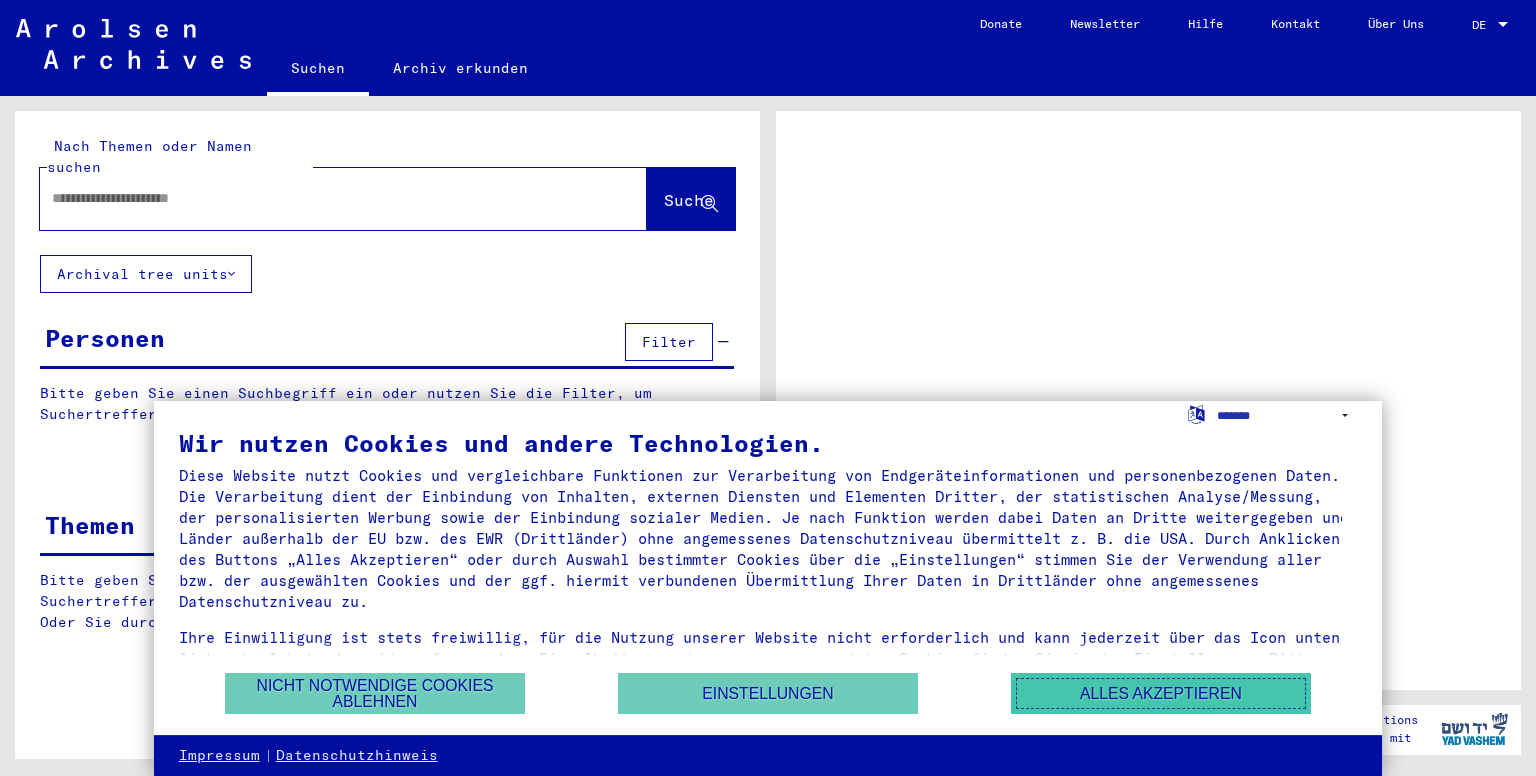click on "Alles akzeptieren" at bounding box center (1161, 693) 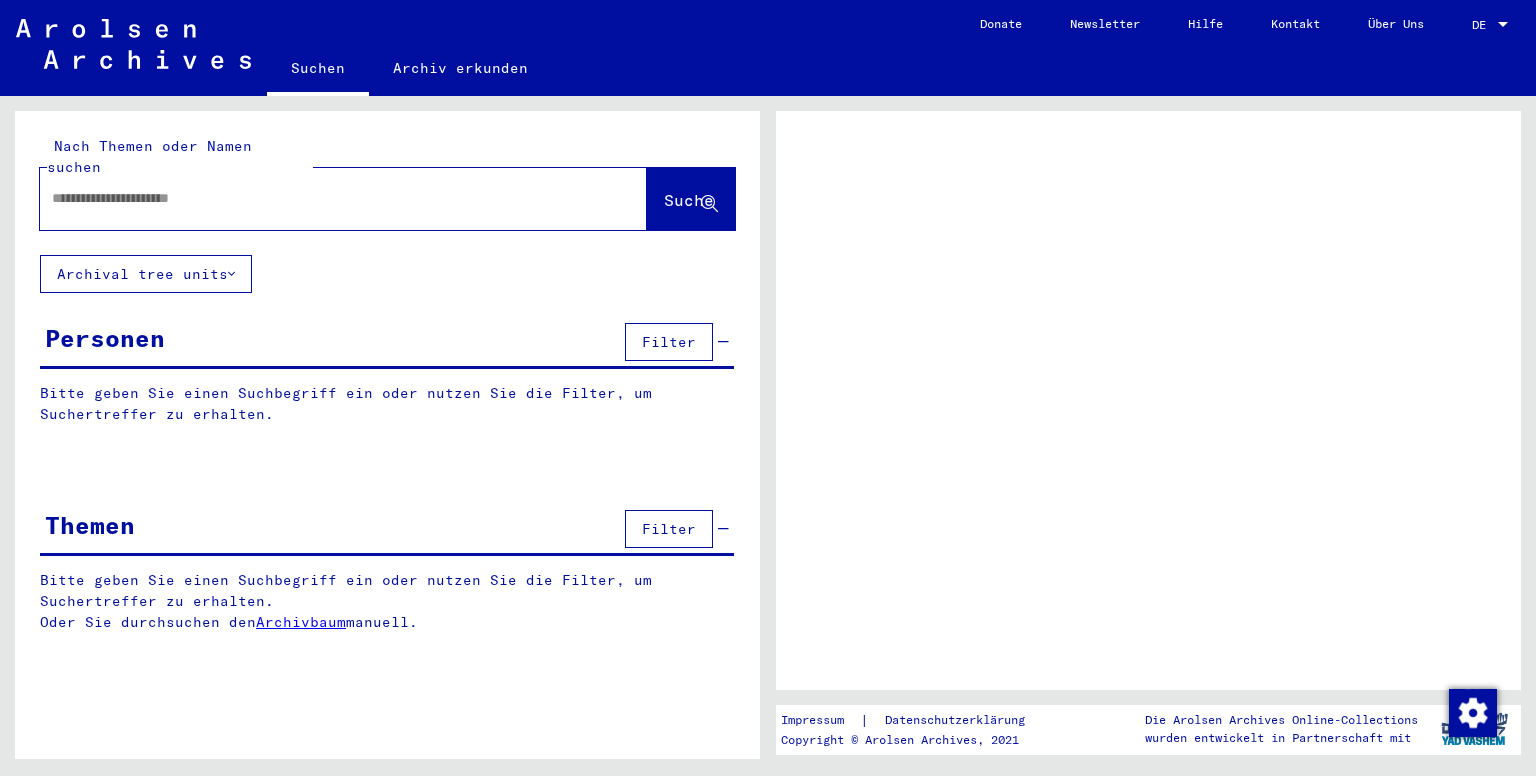 click at bounding box center (325, 198) 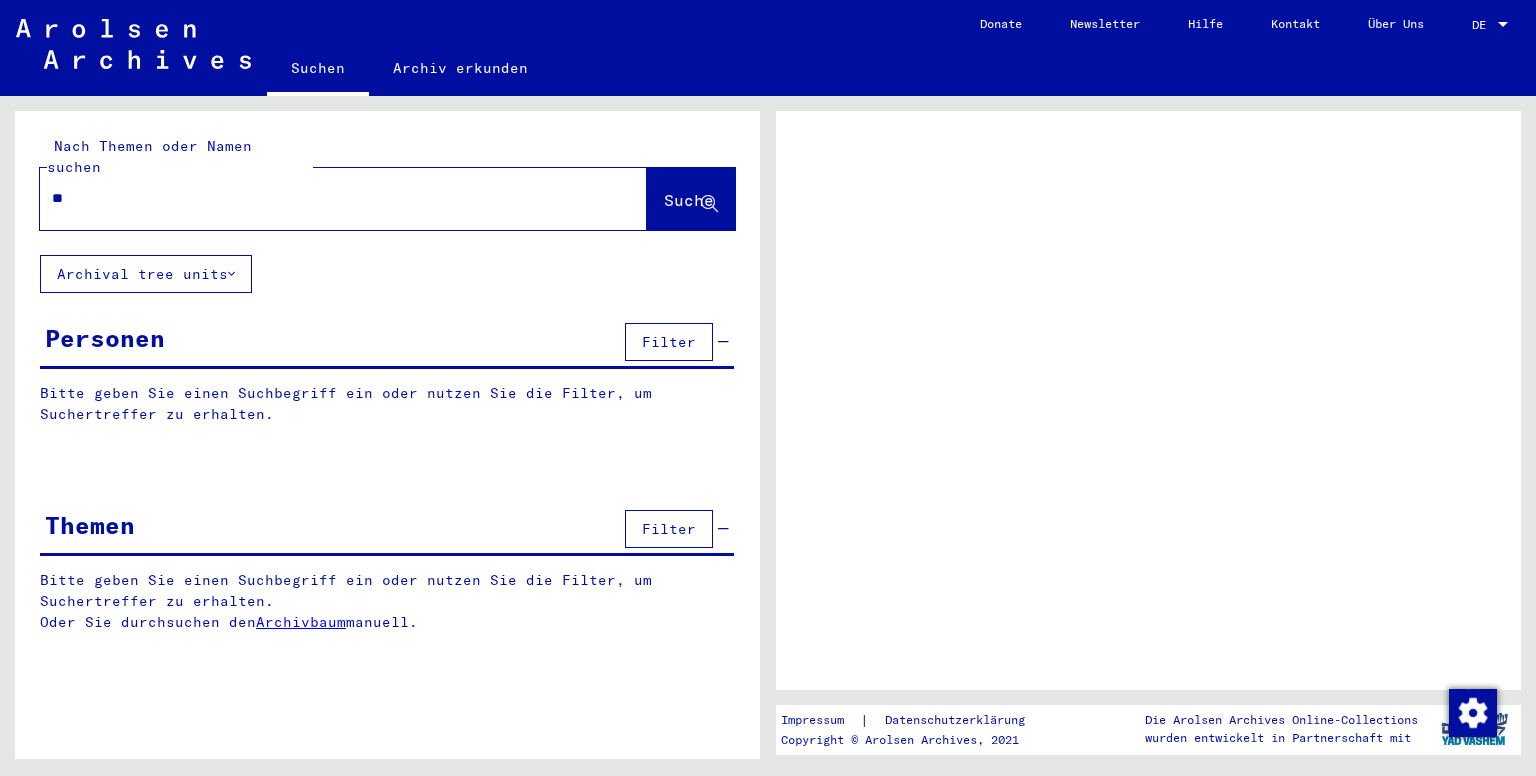 type on "***" 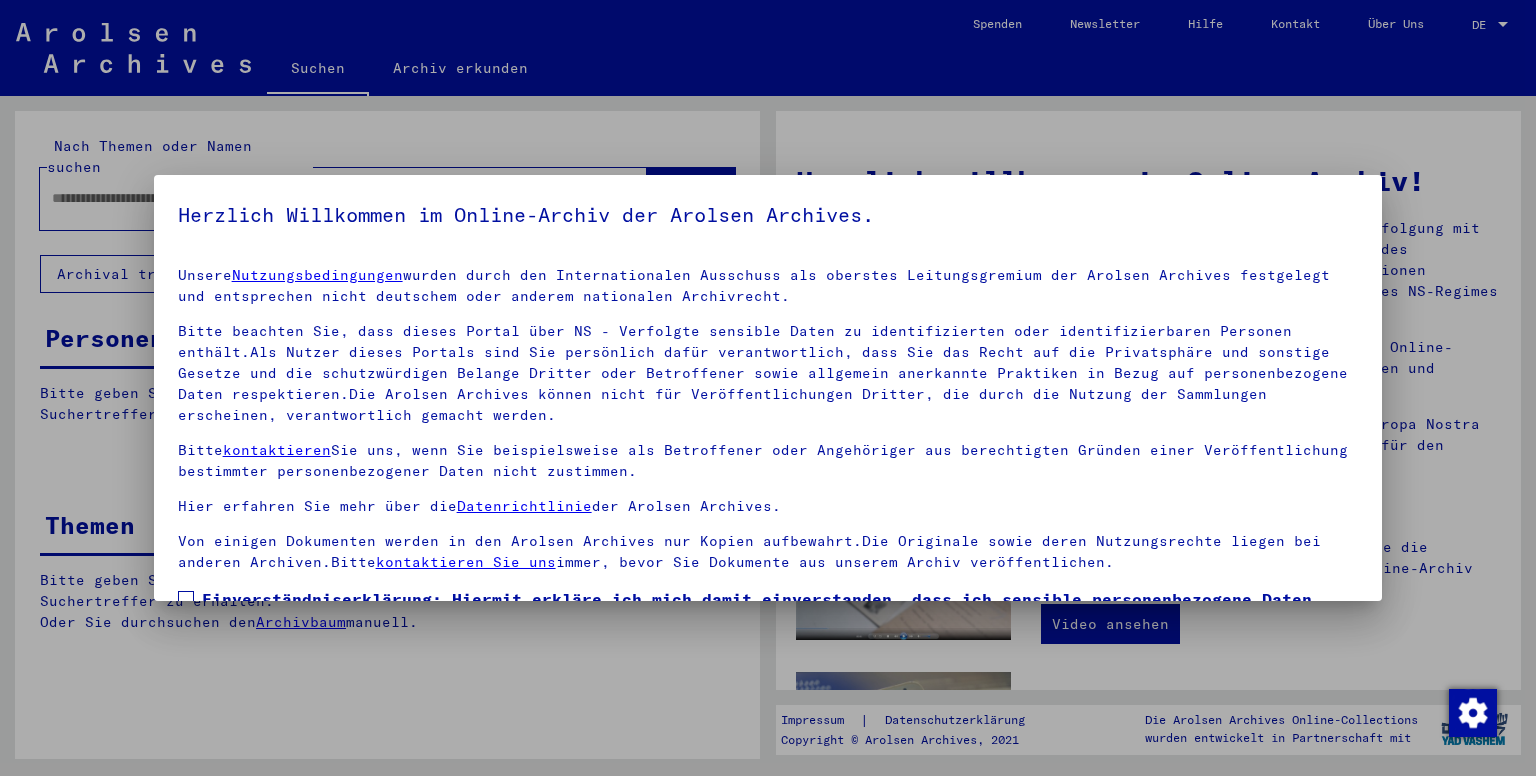 scroll, scrollTop: 152, scrollLeft: 0, axis: vertical 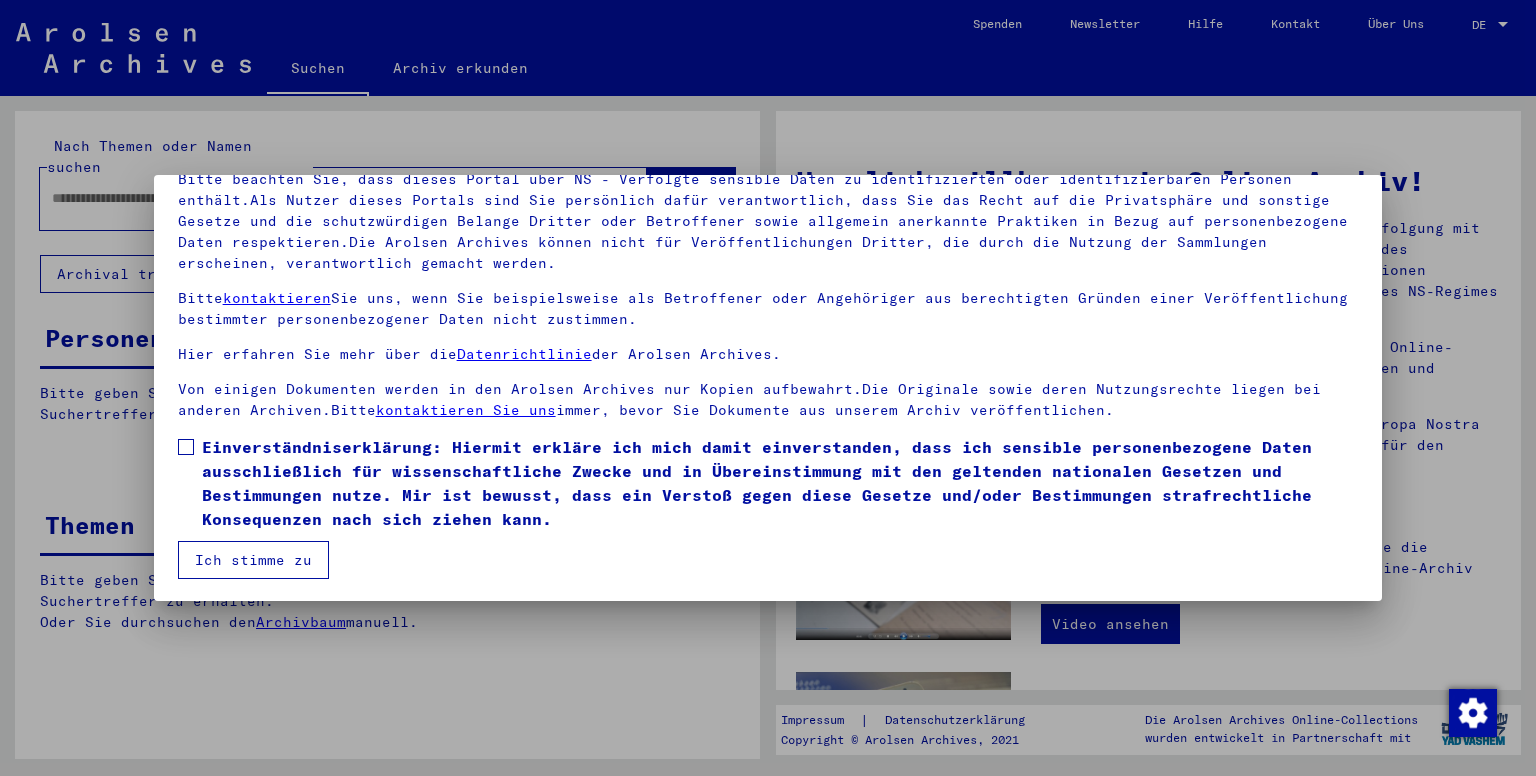 click on "Einverständniserklärung: Hiermit erkläre ich mich damit einverstanden, dass ich sensible personenbezogene Daten ausschließlich für wissenschaftliche Zwecke und in Übereinstimmung mit den geltenden nationalen Gesetzen und Bestimmungen nutze. Mir ist bewusst, dass ein Verstoß gegen diese Gesetze und/oder Bestimmungen strafrechtliche Konsequenzen nach sich ziehen kann." at bounding box center (768, 488) 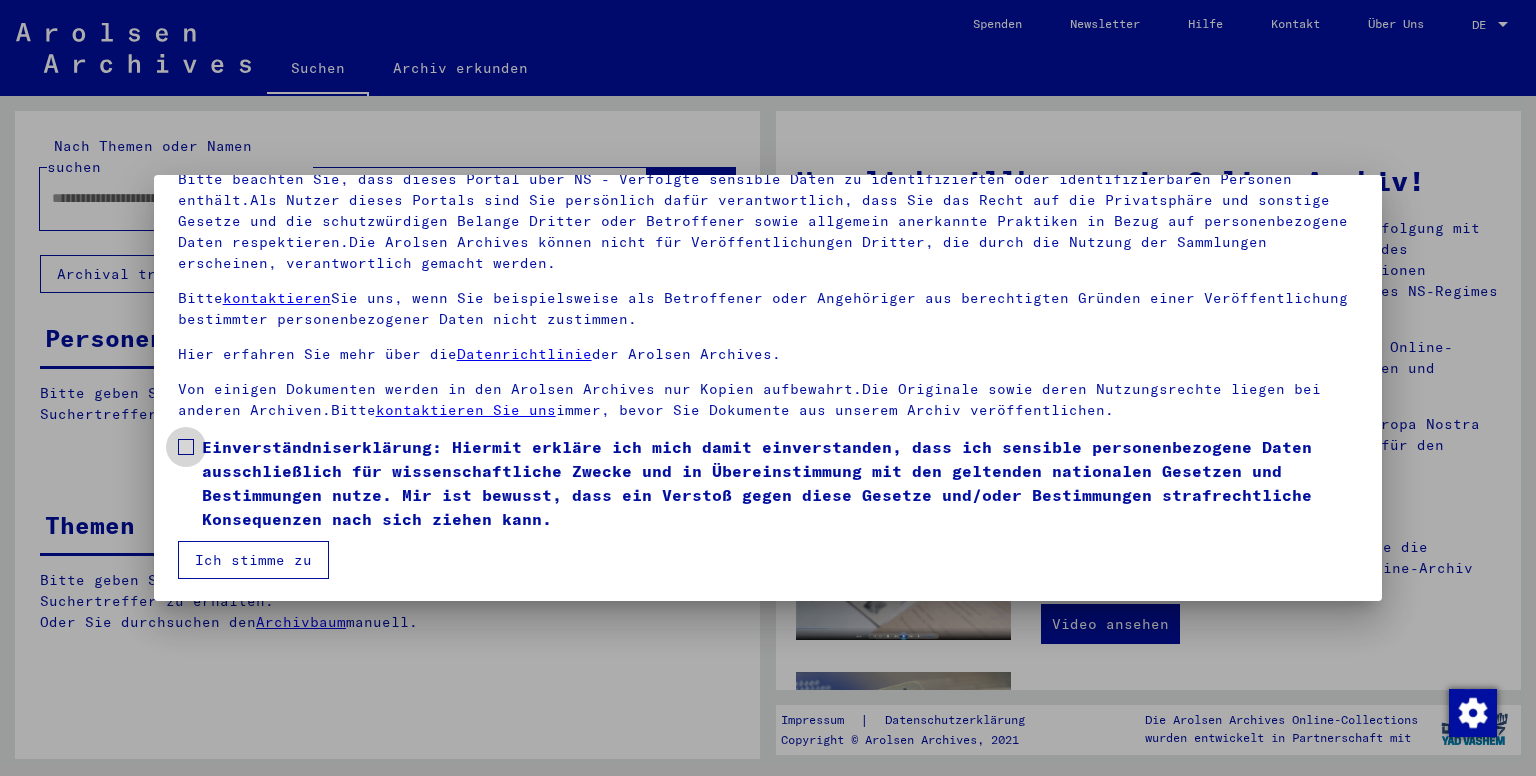 click on "Einverständniserklärung: Hiermit erkläre ich mich damit einverstanden, dass ich sensible personenbezogene Daten ausschließlich für wissenschaftliche Zwecke und in Übereinstimmung mit den geltenden nationalen Gesetzen und Bestimmungen nutze. Mir ist bewusst, dass ein Verstoß gegen diese Gesetze und/oder Bestimmungen strafrechtliche Konsequenzen nach sich ziehen kann." at bounding box center (780, 483) 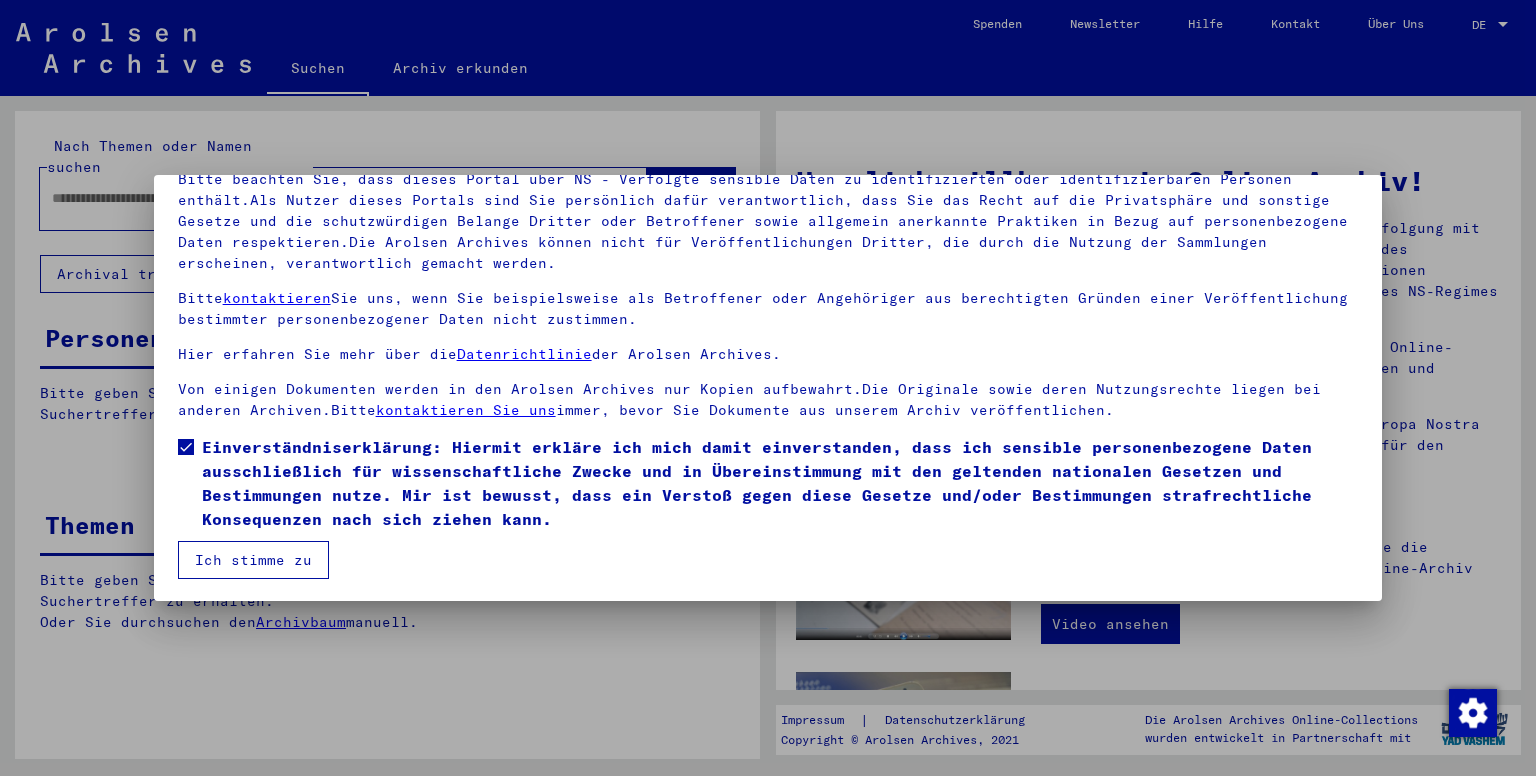click on "Ich stimme zu" at bounding box center [253, 560] 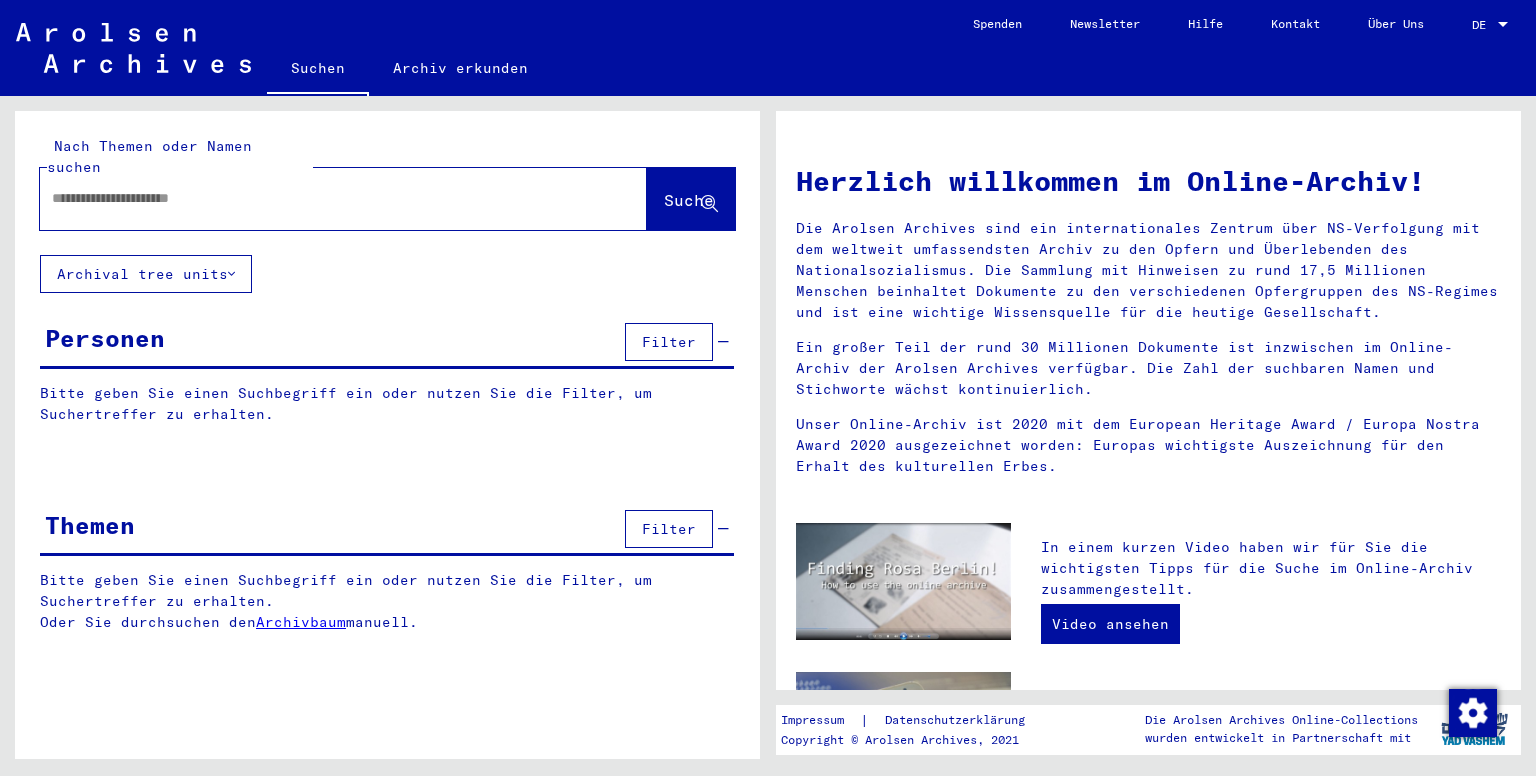 click 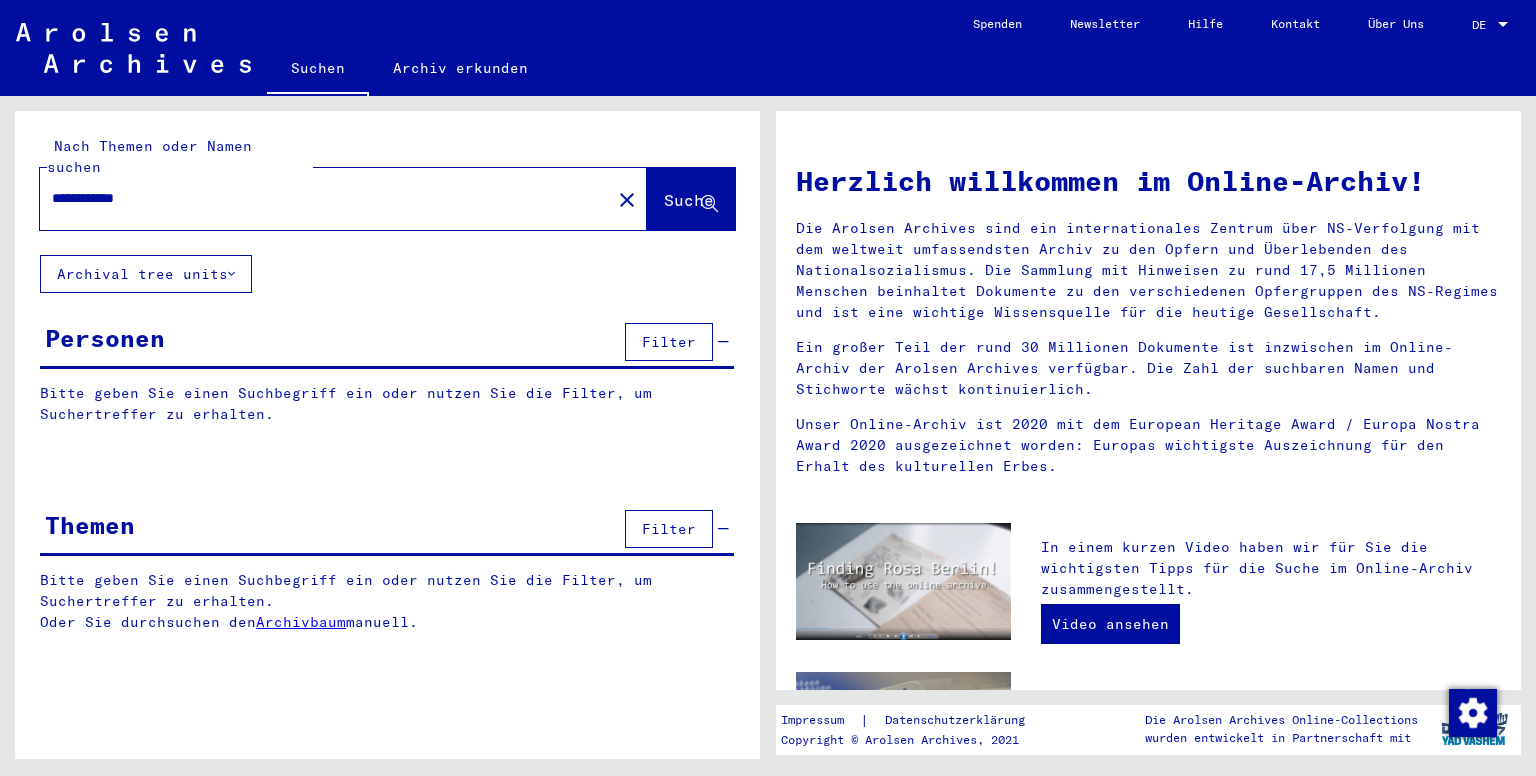 click on "Suche" 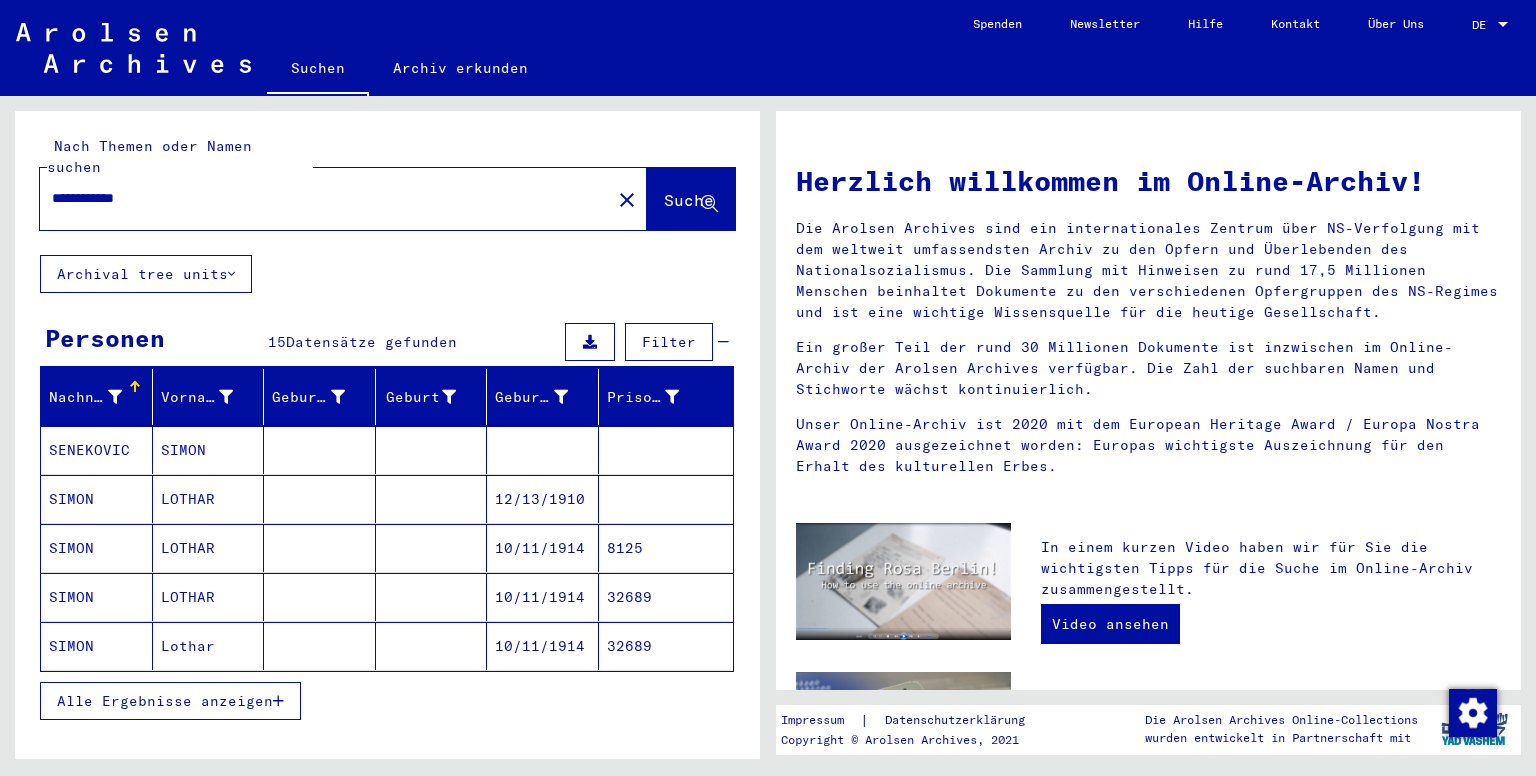 click at bounding box center [666, 548] 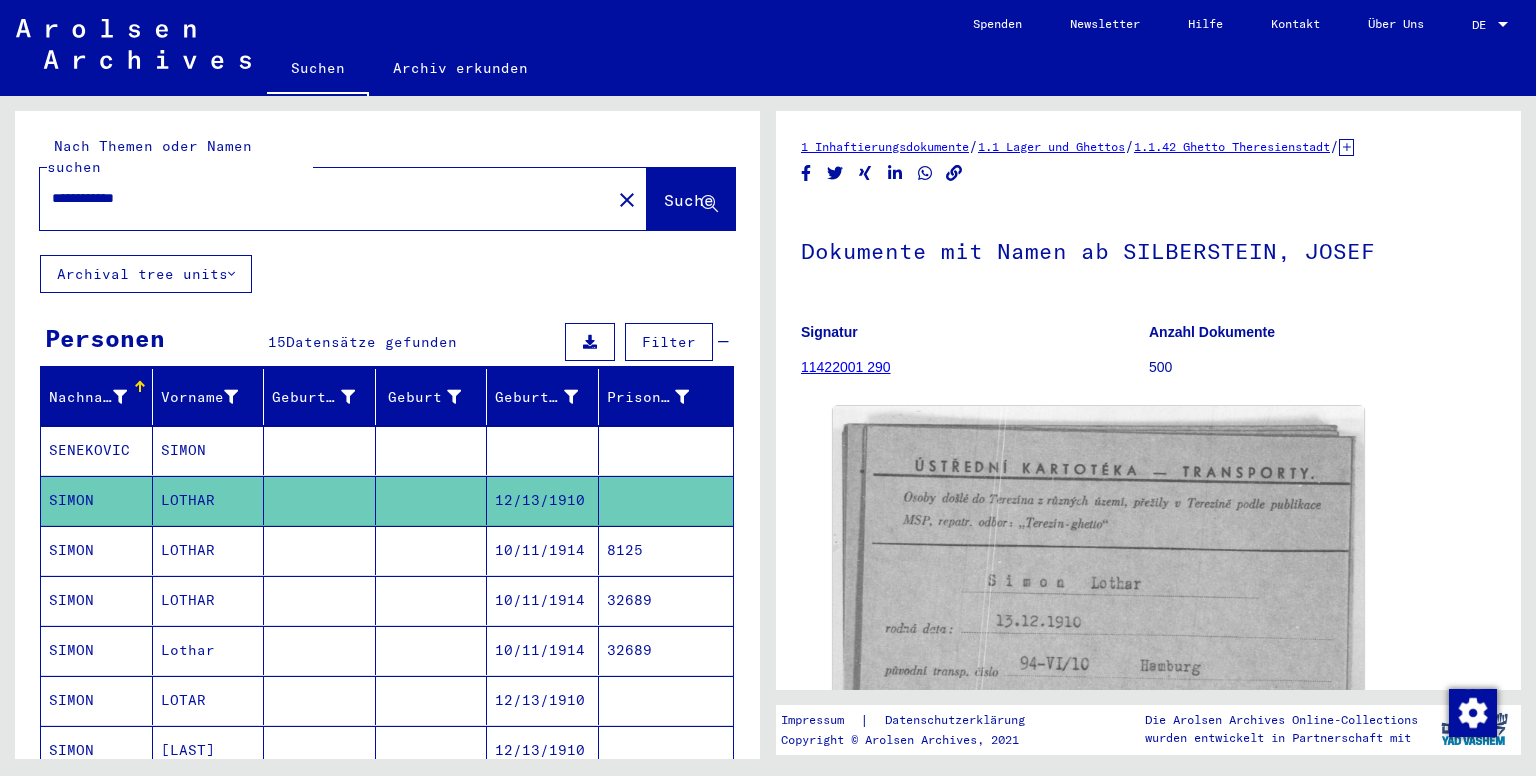 scroll, scrollTop: 0, scrollLeft: 0, axis: both 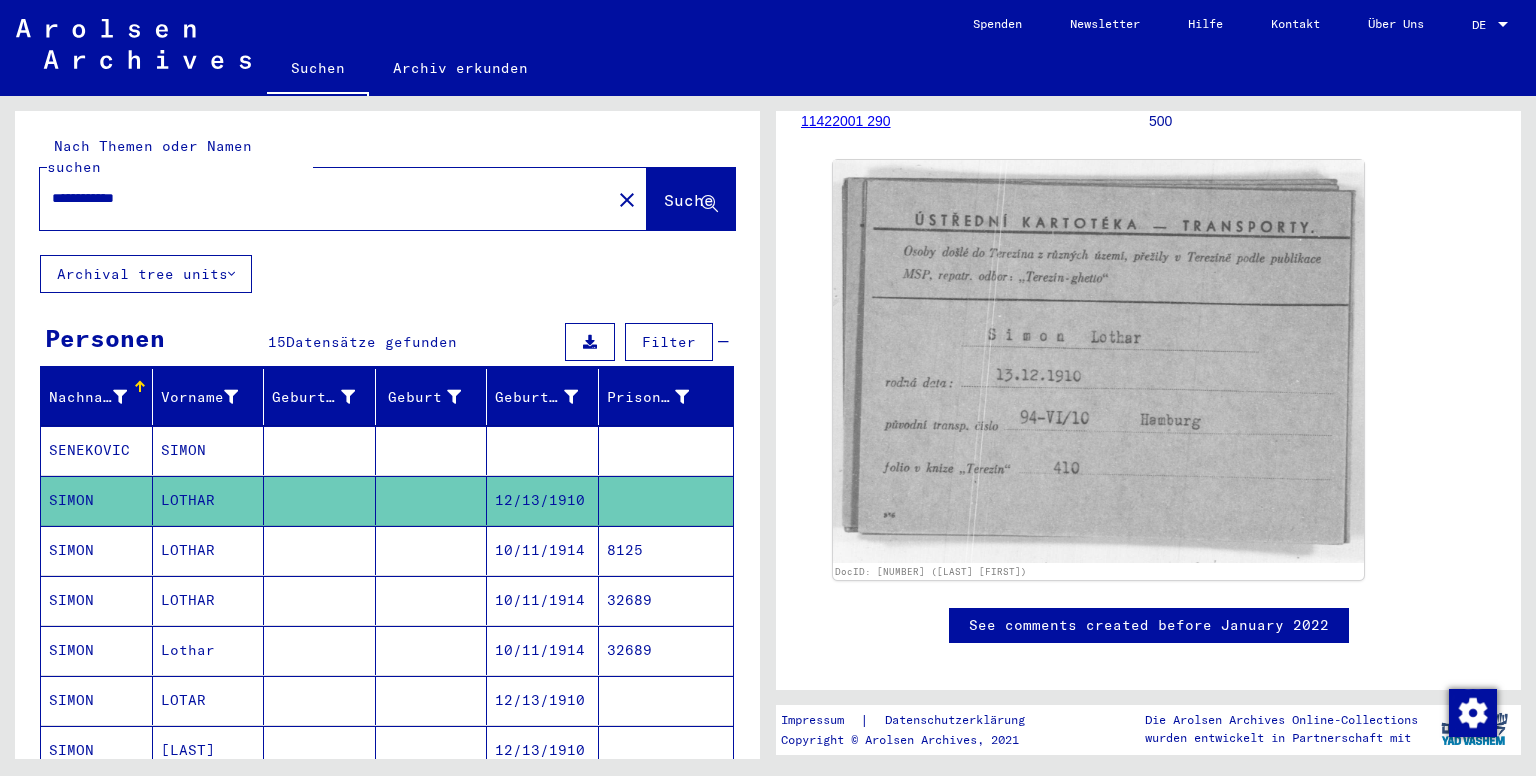 click on "8125" at bounding box center [666, 600] 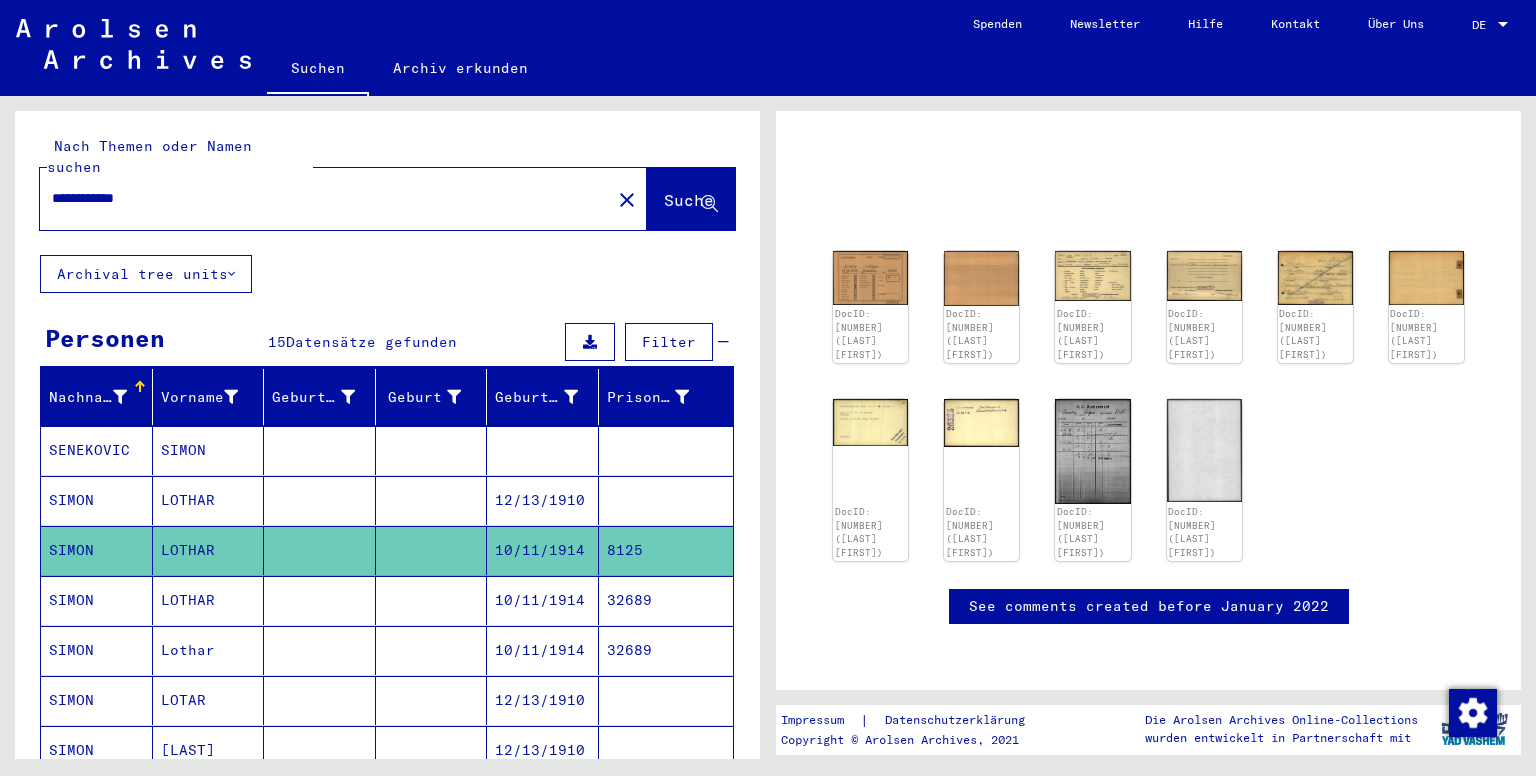 scroll, scrollTop: 292, scrollLeft: 0, axis: vertical 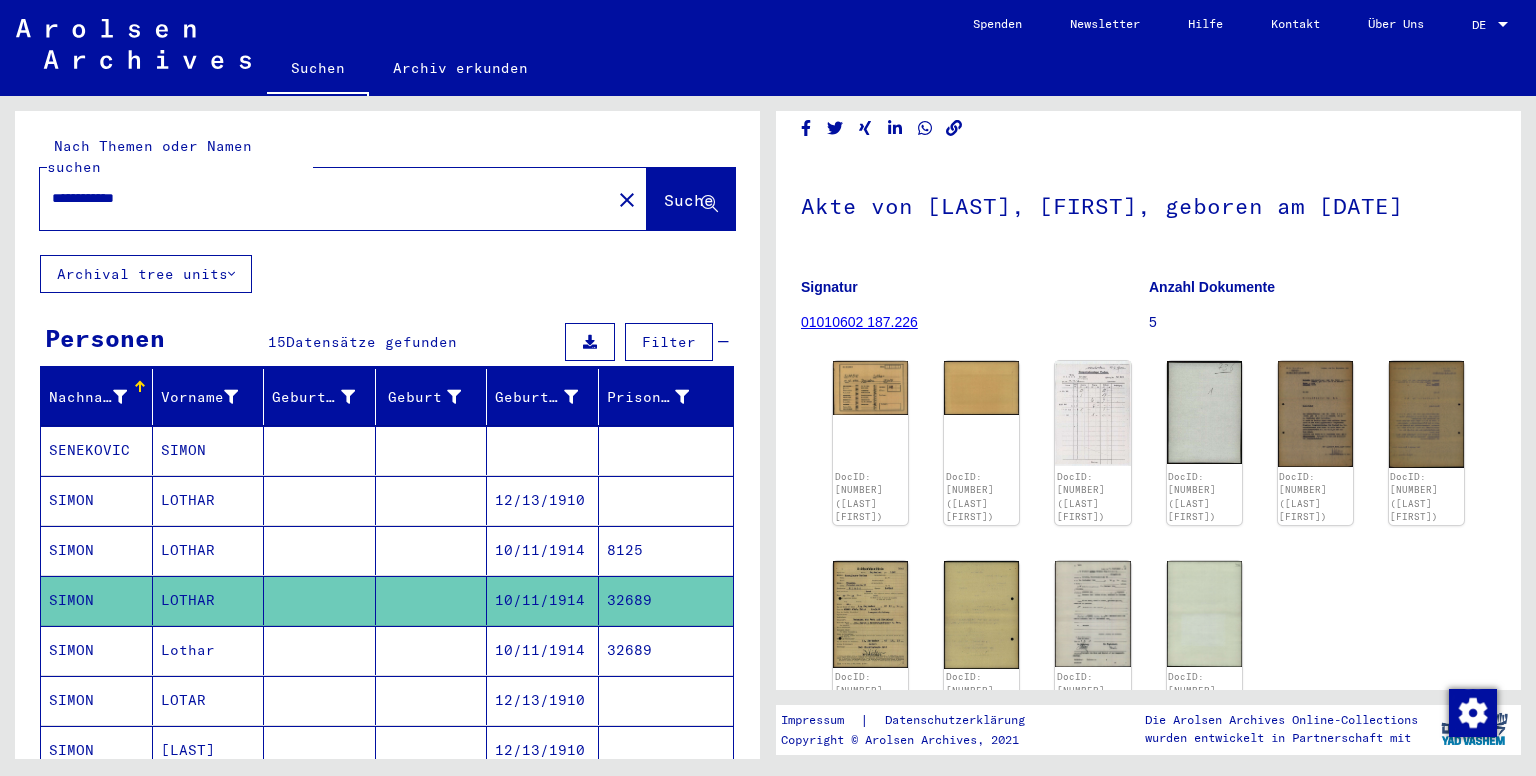 click on "10/11/1914" at bounding box center [543, 700] 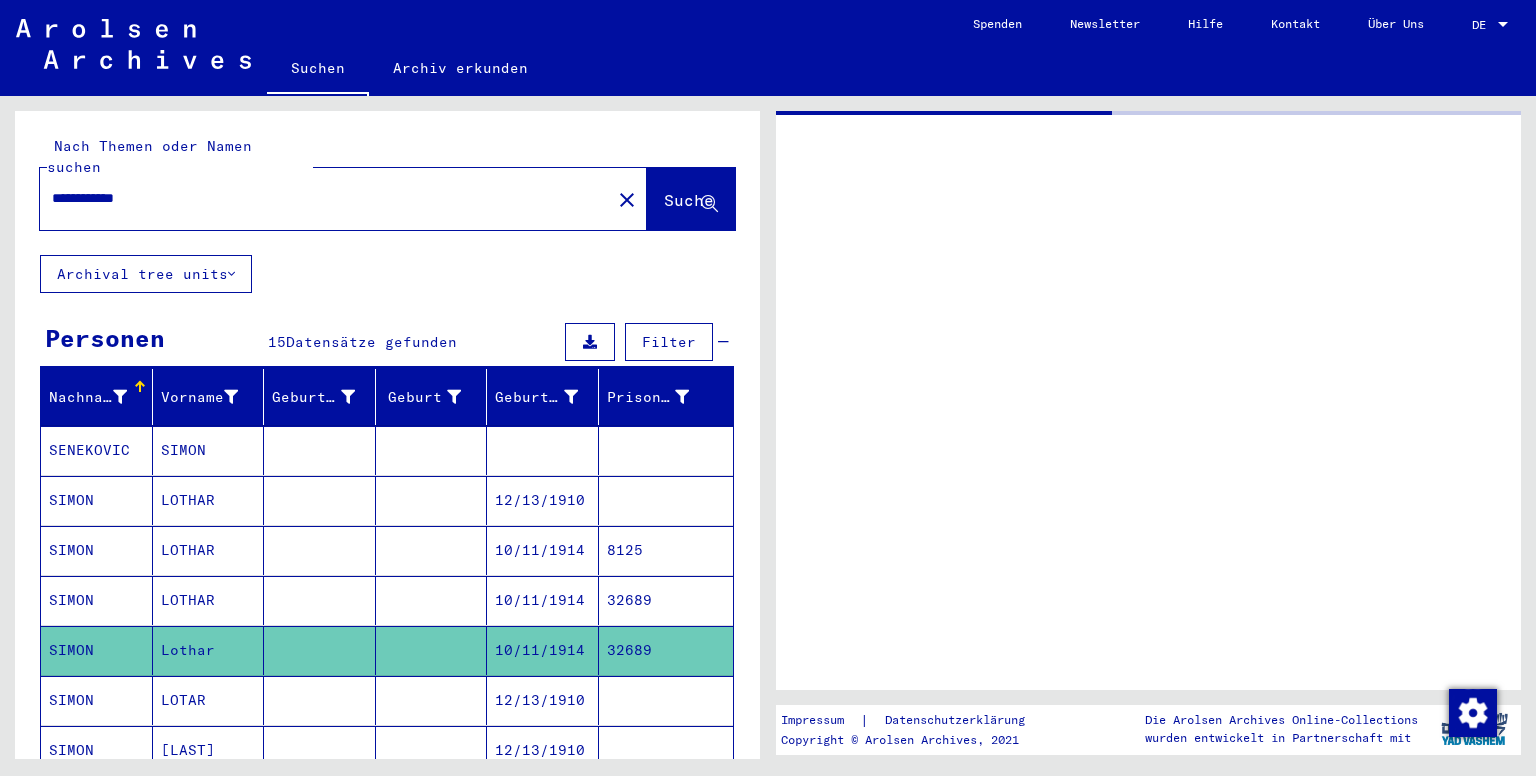 scroll, scrollTop: 0, scrollLeft: 0, axis: both 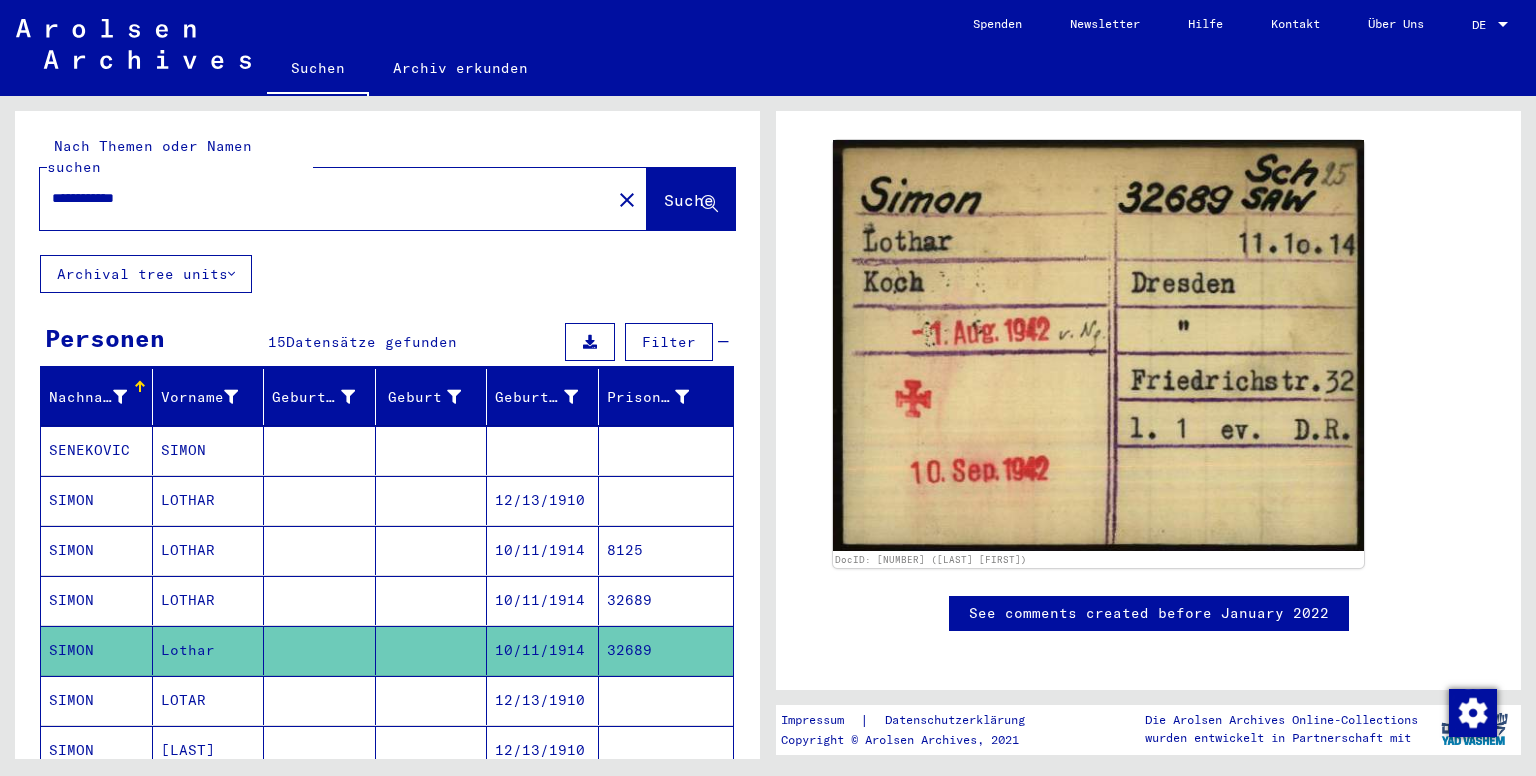 click on "12/13/1910" at bounding box center (543, 750) 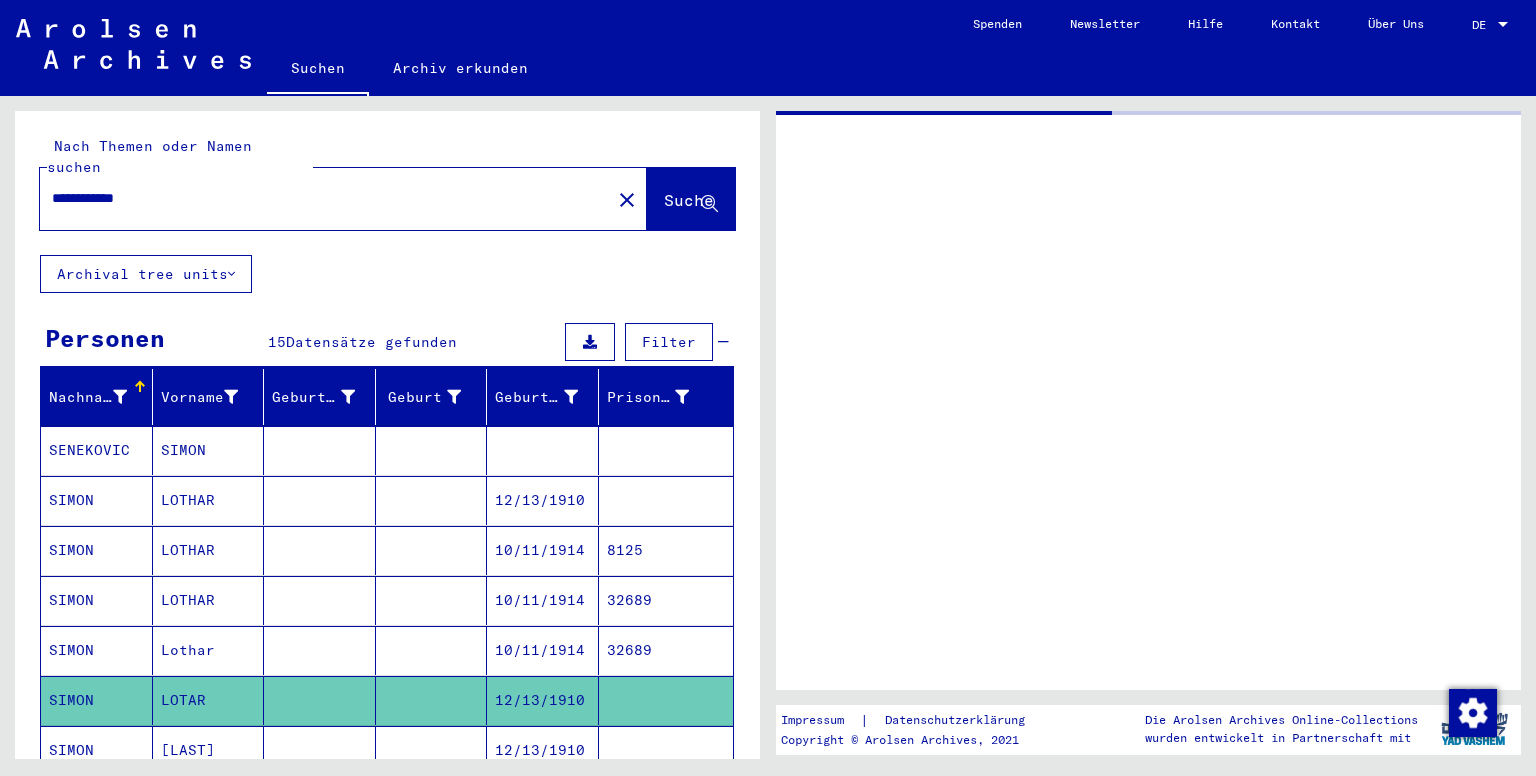 scroll, scrollTop: 0, scrollLeft: 0, axis: both 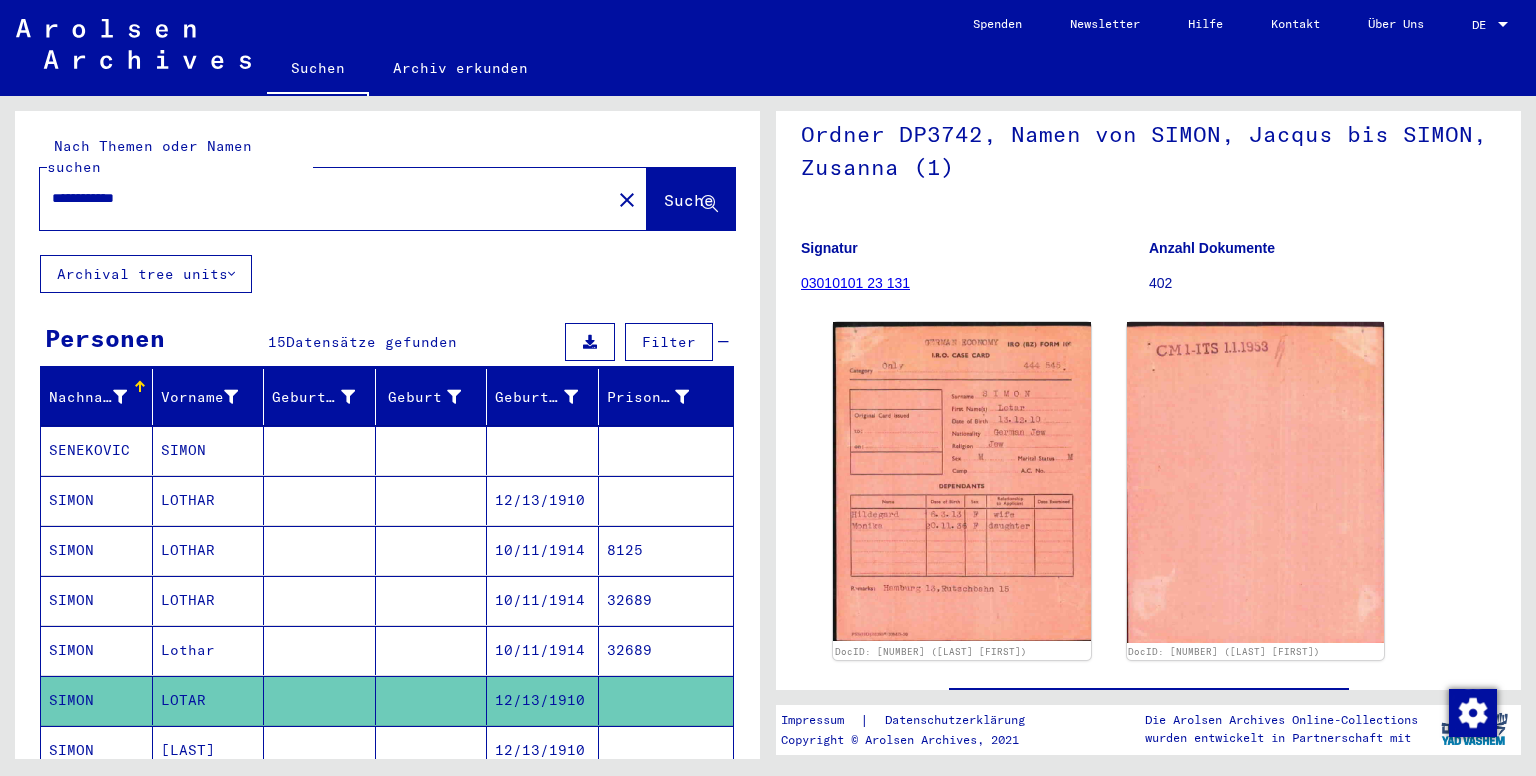 click on "12/13/1910" at bounding box center [543, 800] 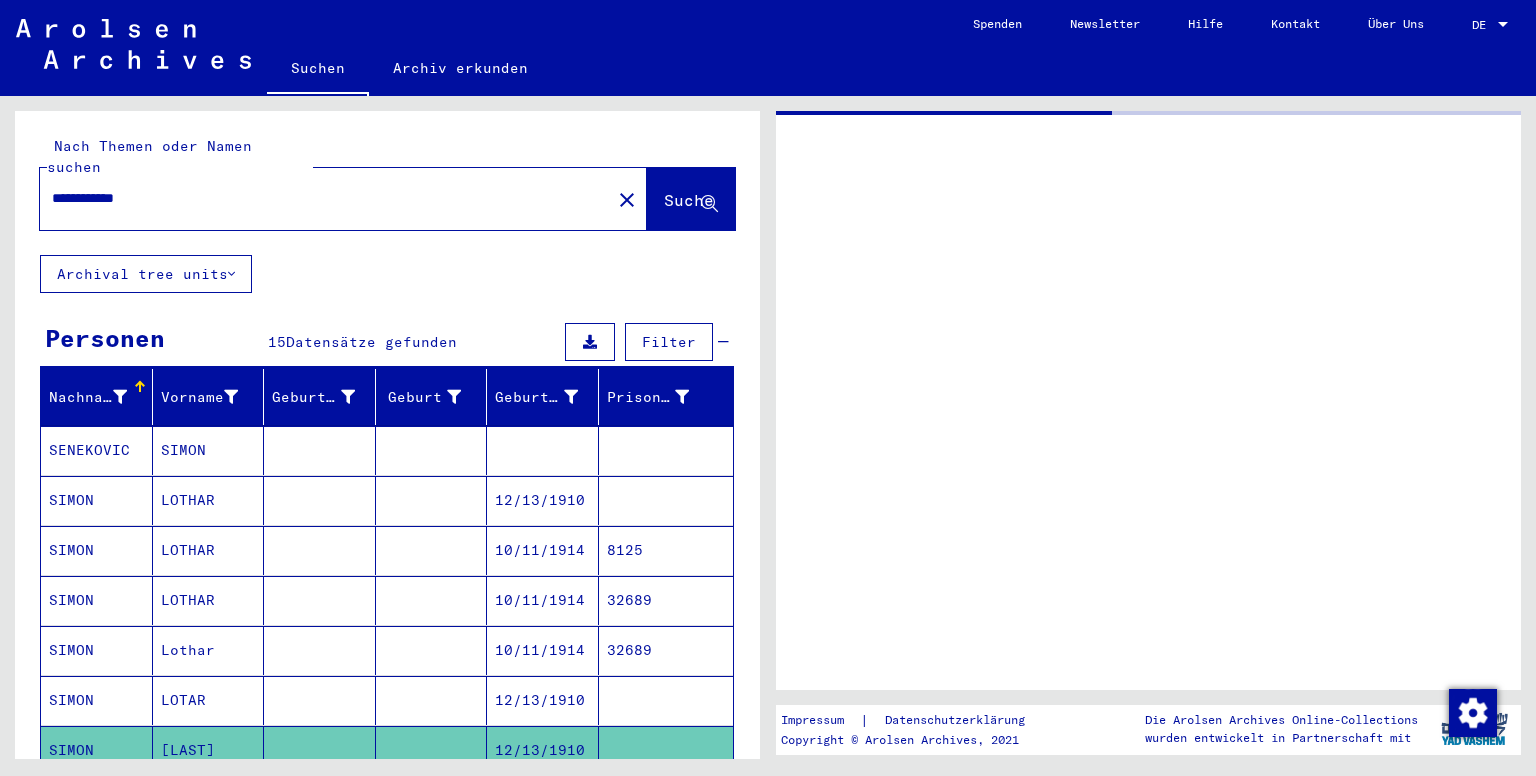 scroll, scrollTop: 0, scrollLeft: 0, axis: both 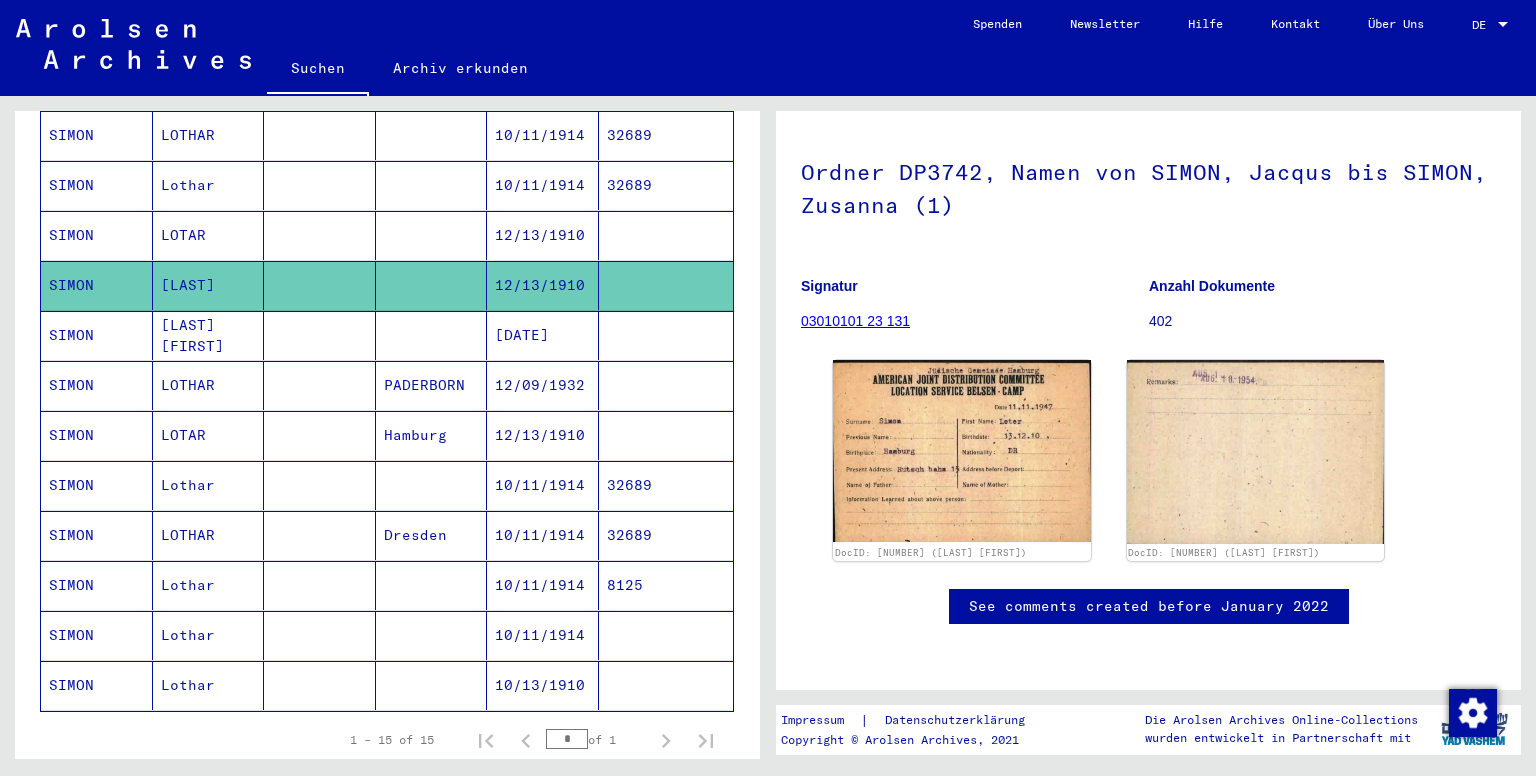 click at bounding box center (666, 385) 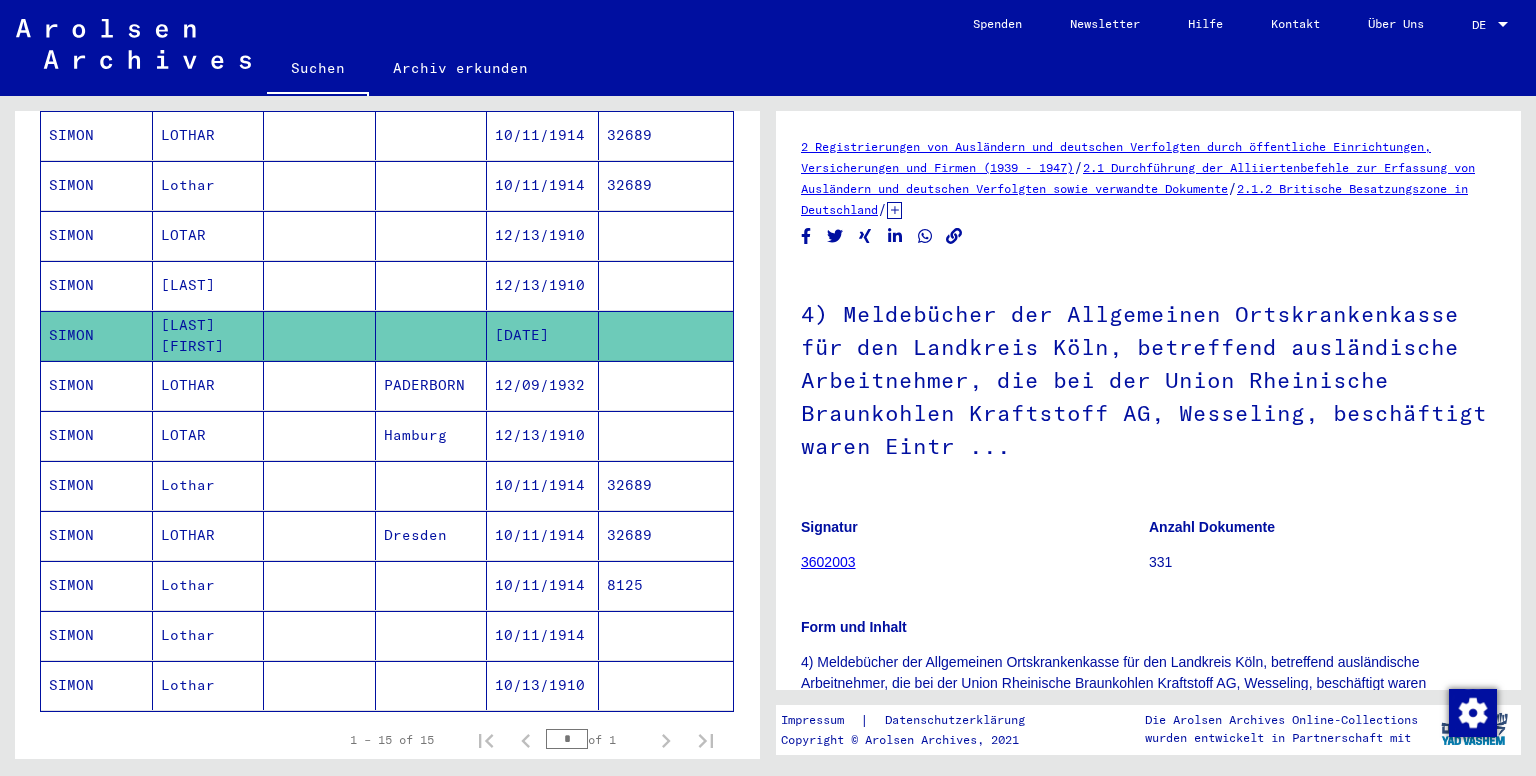 scroll, scrollTop: 0, scrollLeft: 0, axis: both 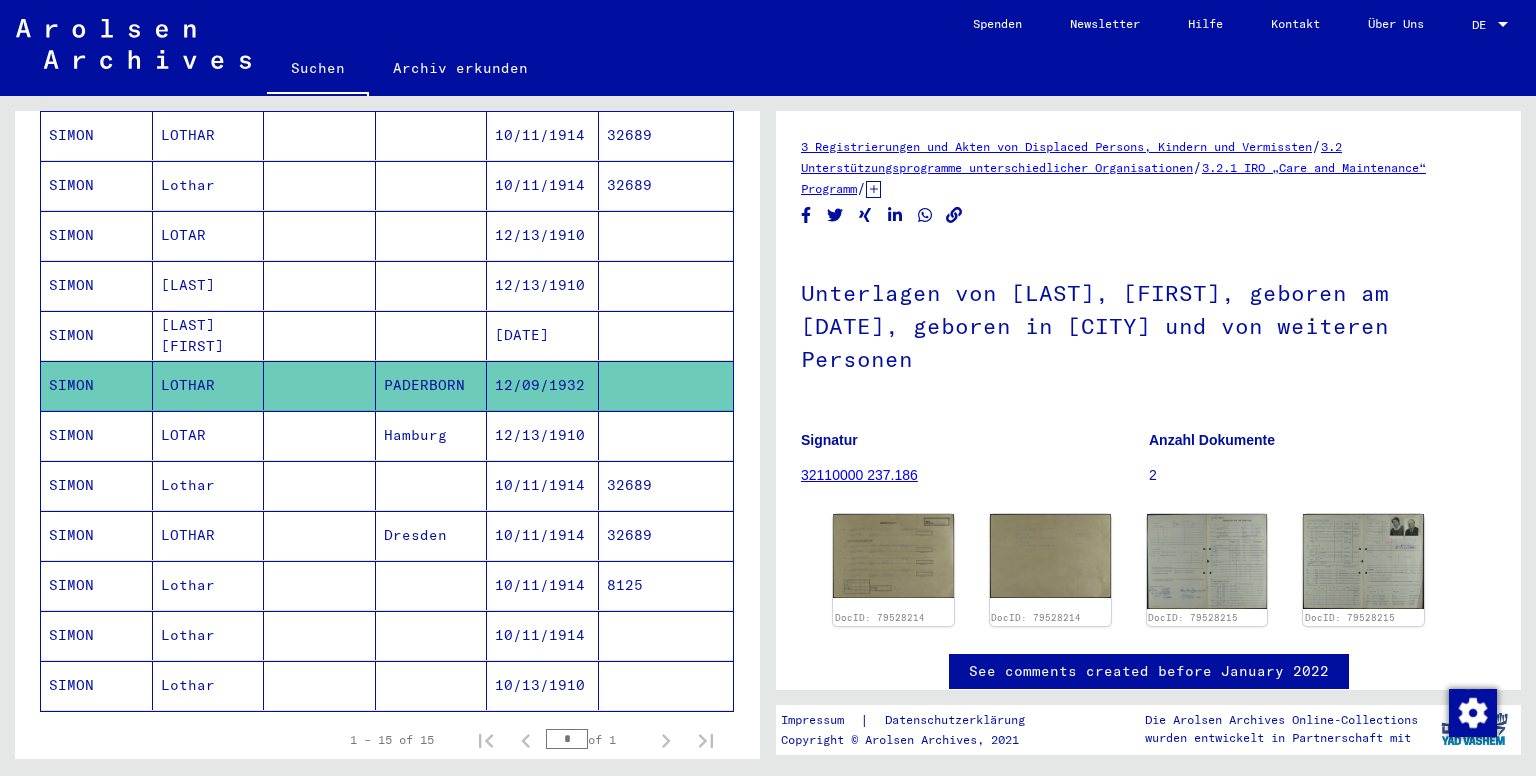click at bounding box center [666, 485] 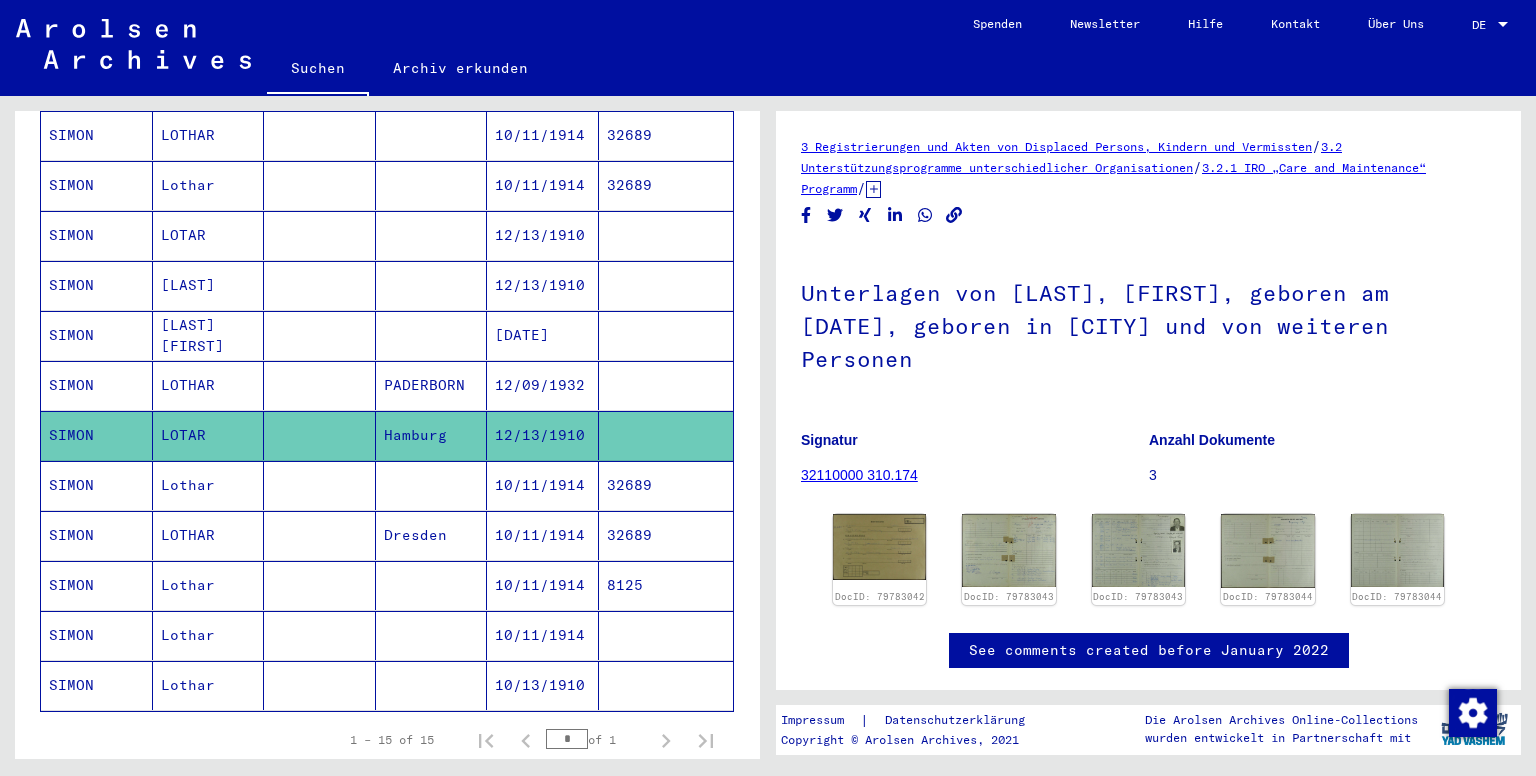 scroll, scrollTop: 0, scrollLeft: 0, axis: both 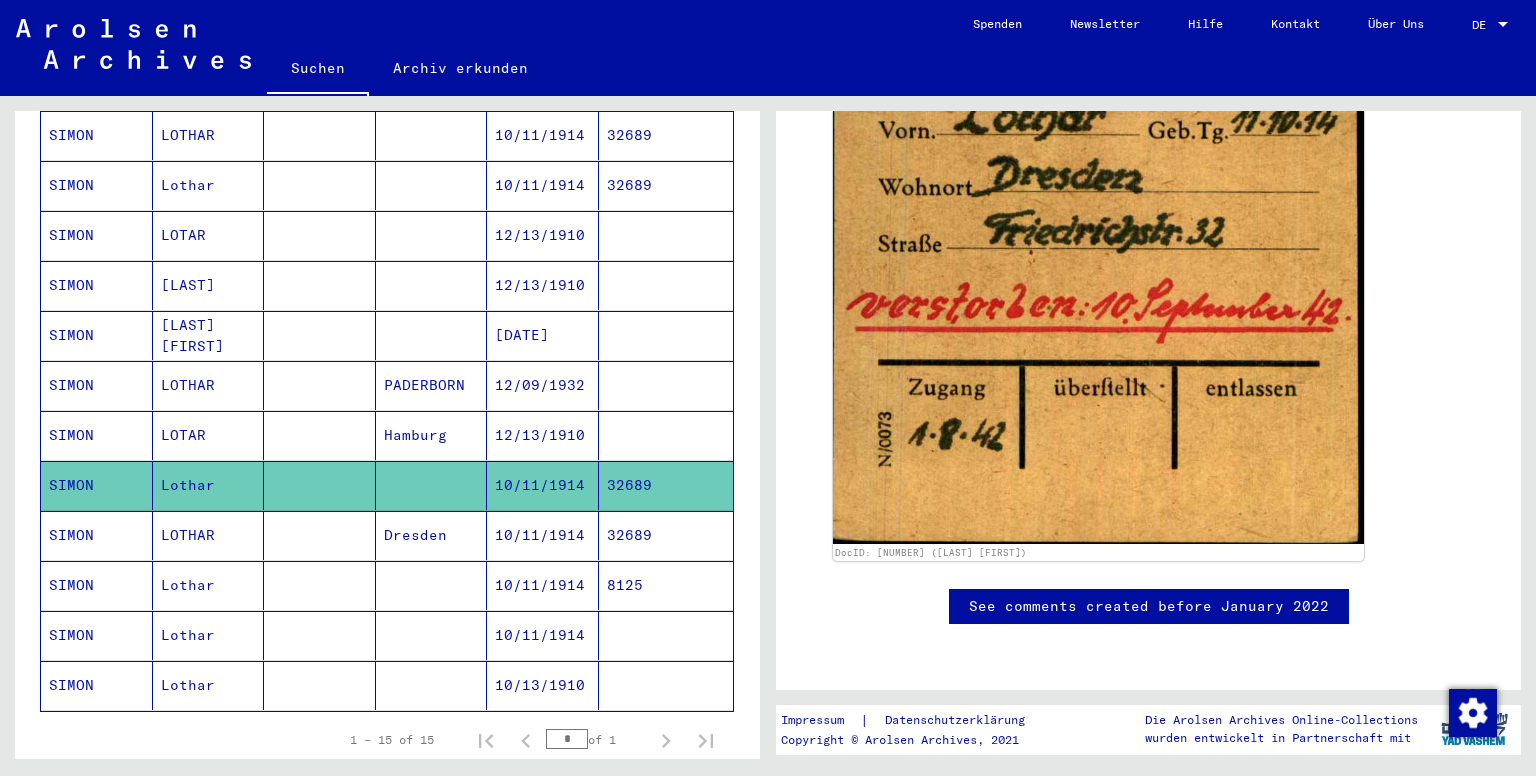 click on "10/11/1914" at bounding box center [543, 585] 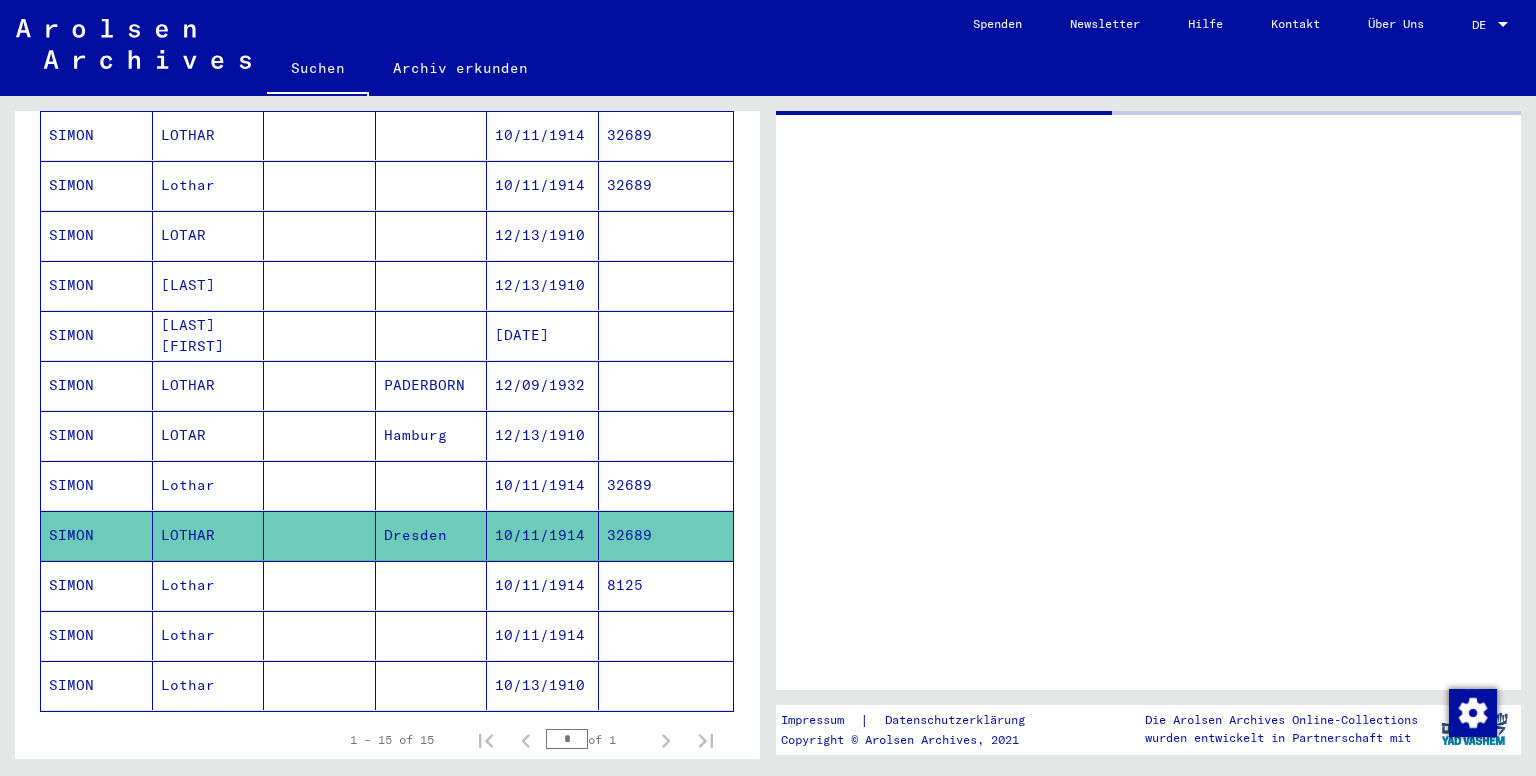 scroll, scrollTop: 0, scrollLeft: 0, axis: both 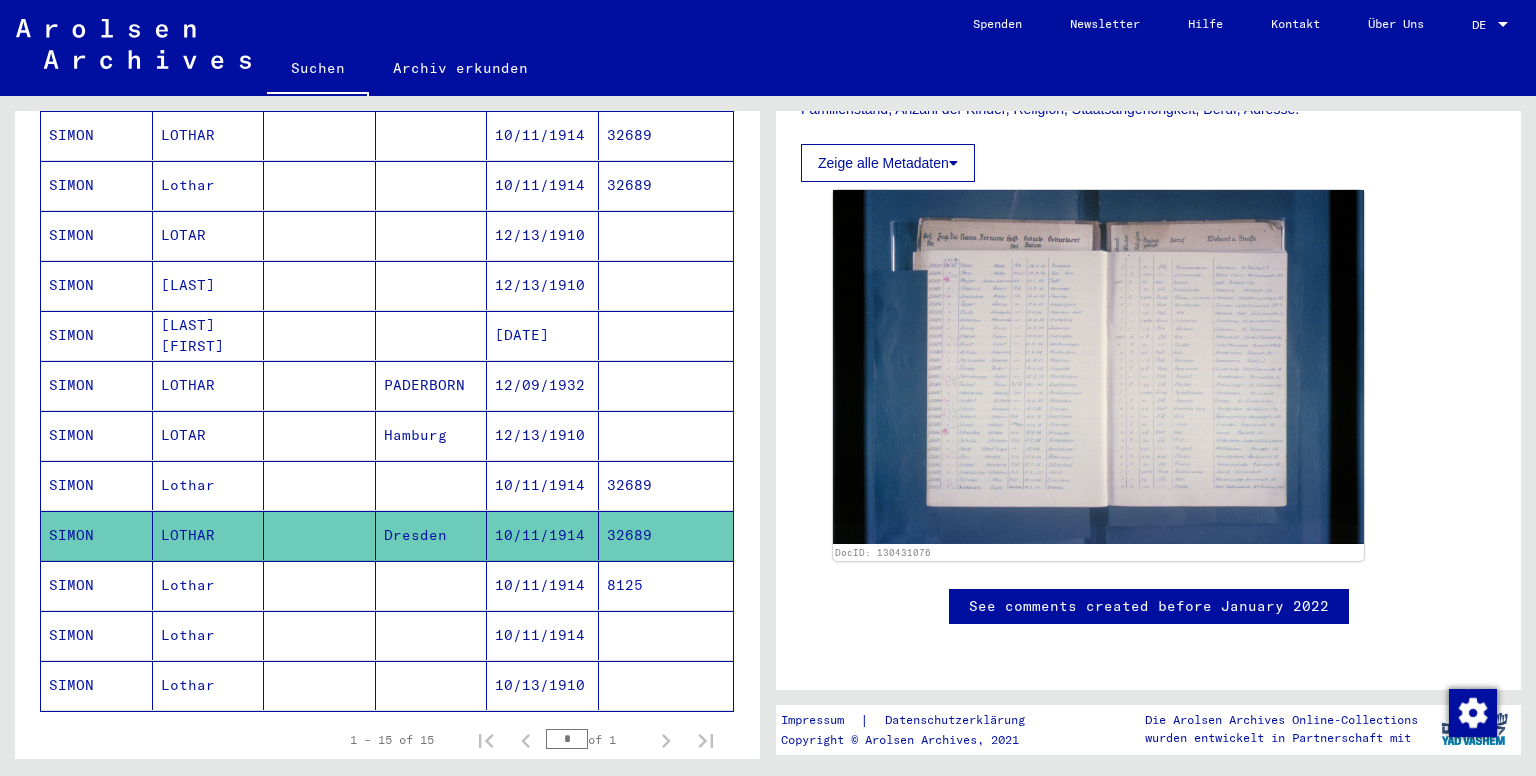 click on "10/11/1914" at bounding box center (543, 635) 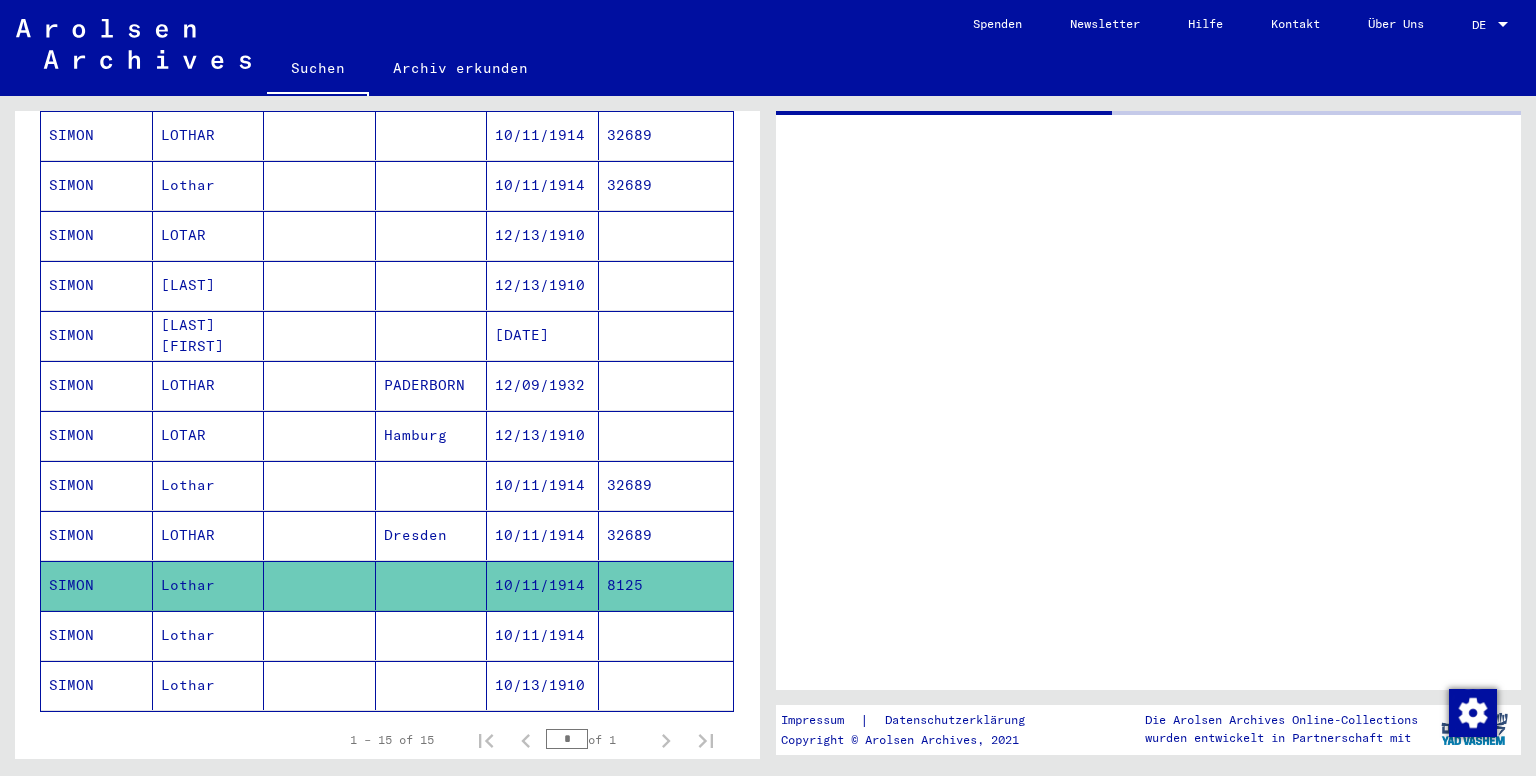 scroll, scrollTop: 0, scrollLeft: 0, axis: both 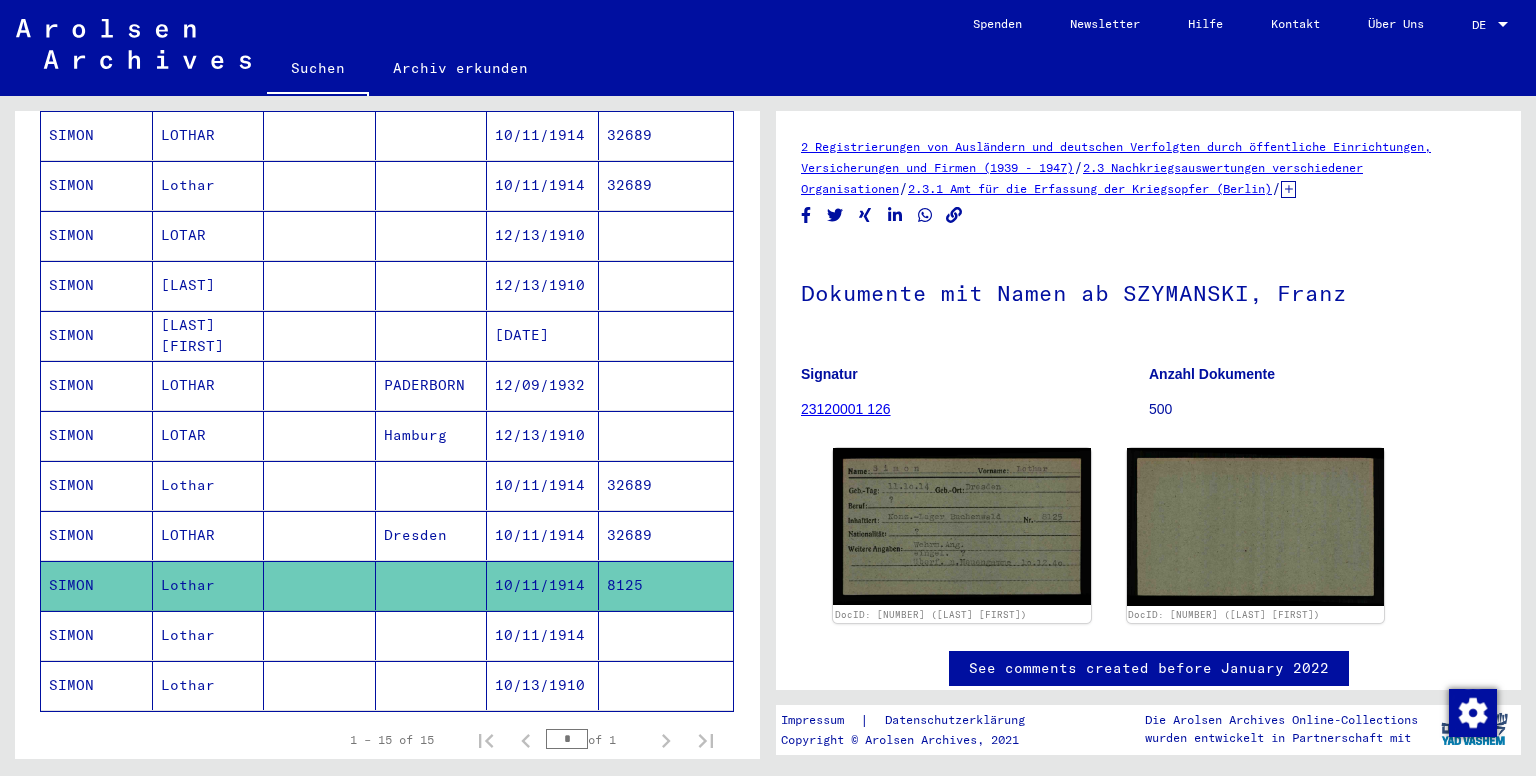 click on "10/11/1914" at bounding box center (543, 685) 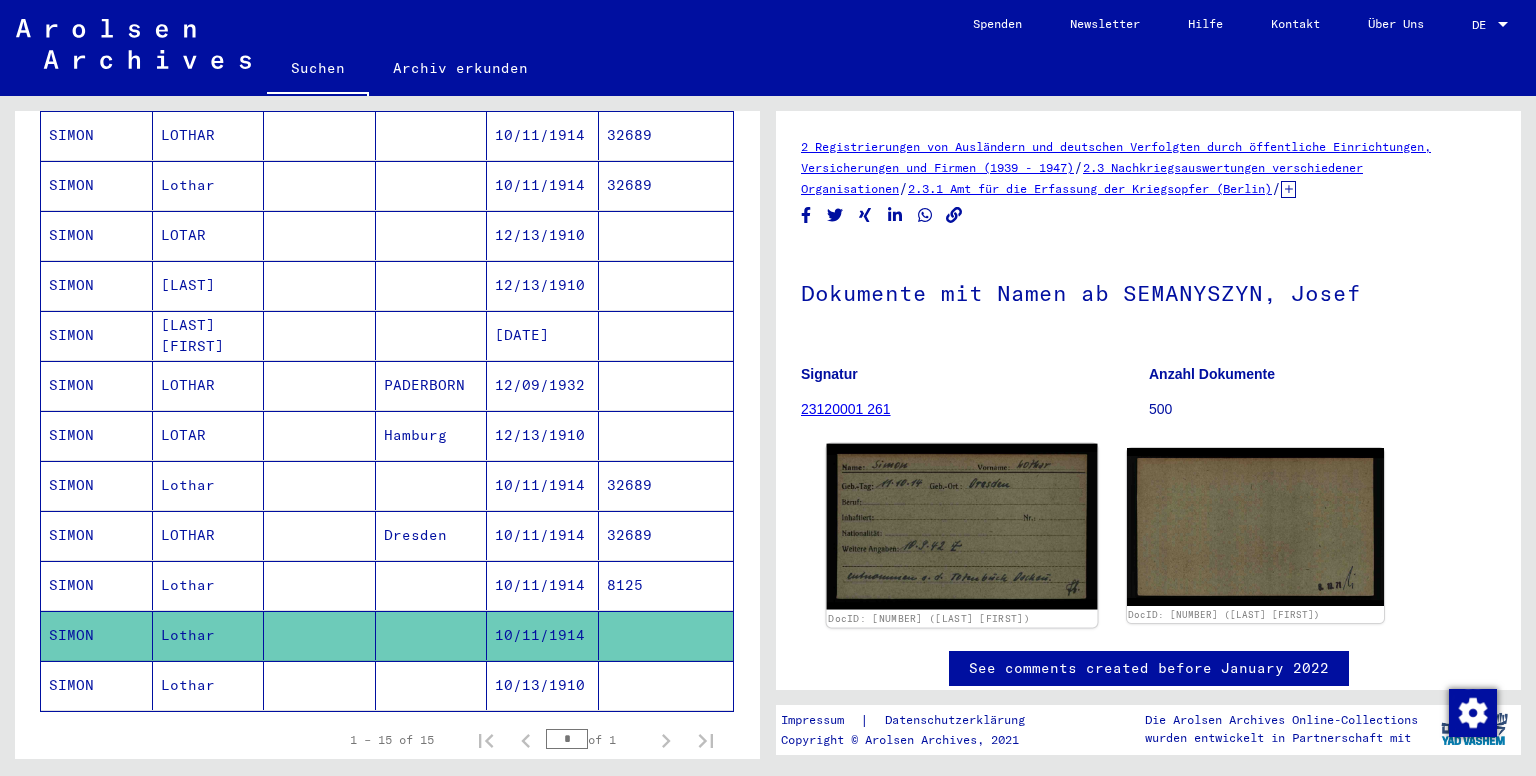 scroll, scrollTop: 0, scrollLeft: 0, axis: both 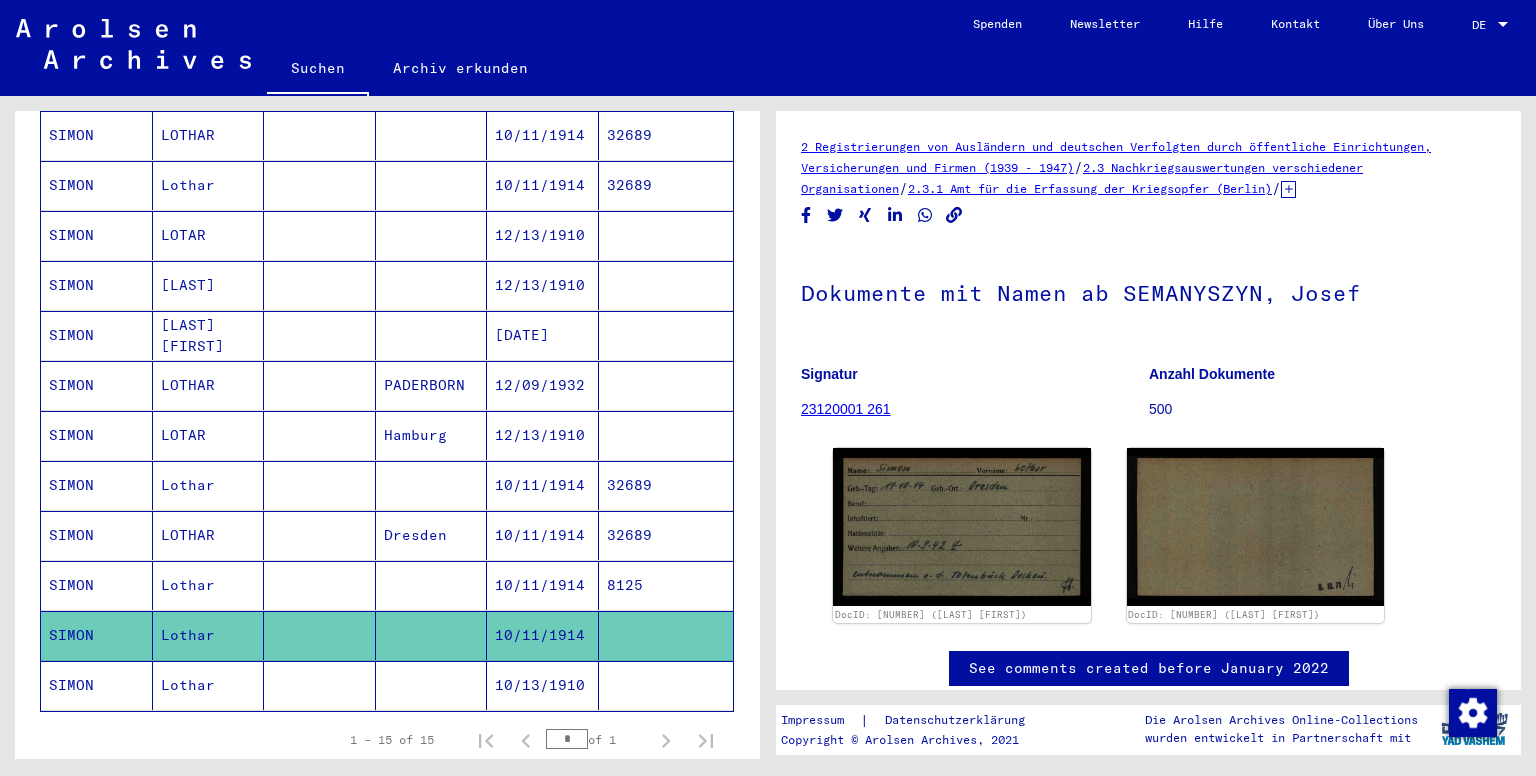 click on "10/13/1910" 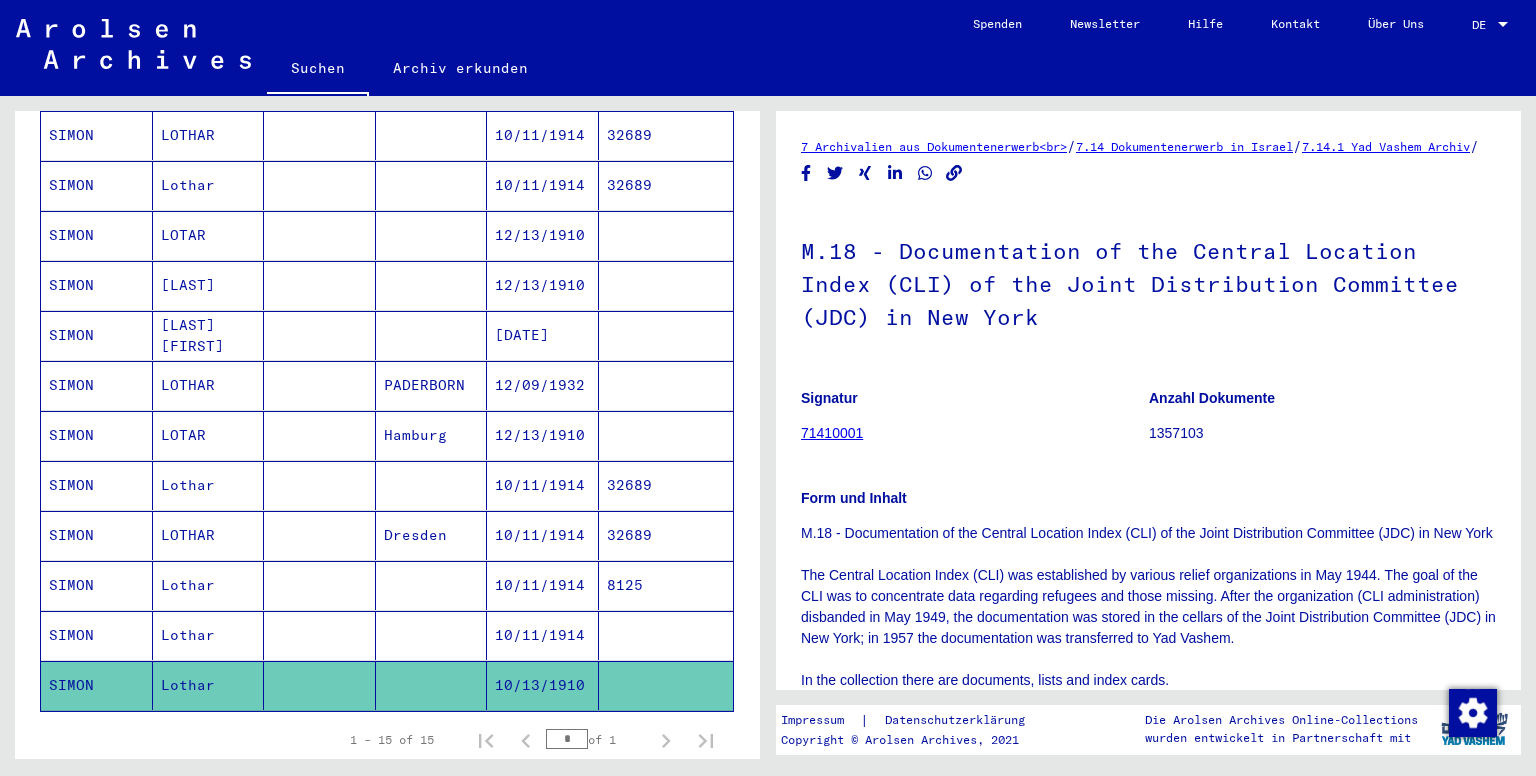 scroll, scrollTop: 0, scrollLeft: 0, axis: both 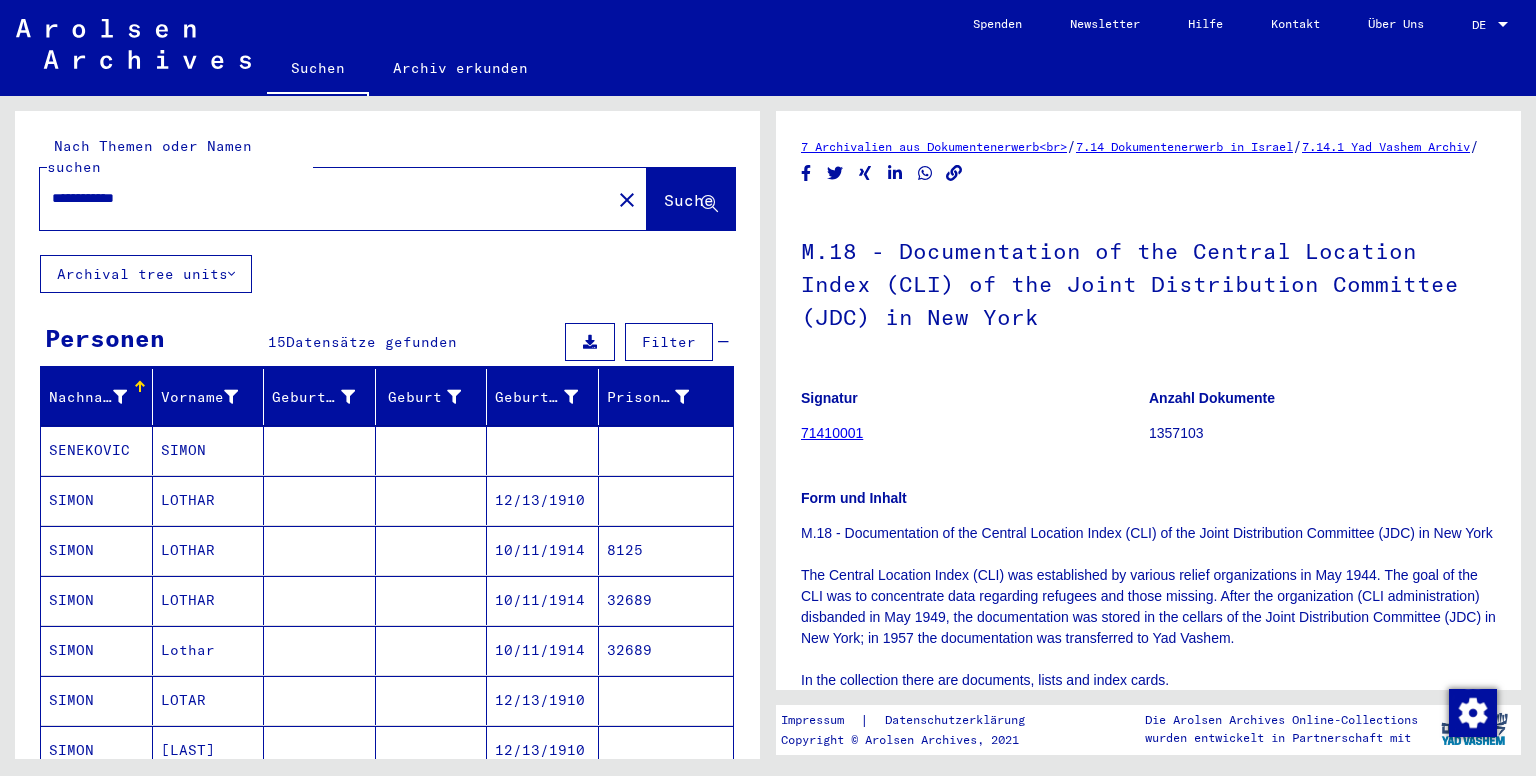 drag, startPoint x: 226, startPoint y: 187, endPoint x: 0, endPoint y: 174, distance: 226.37358 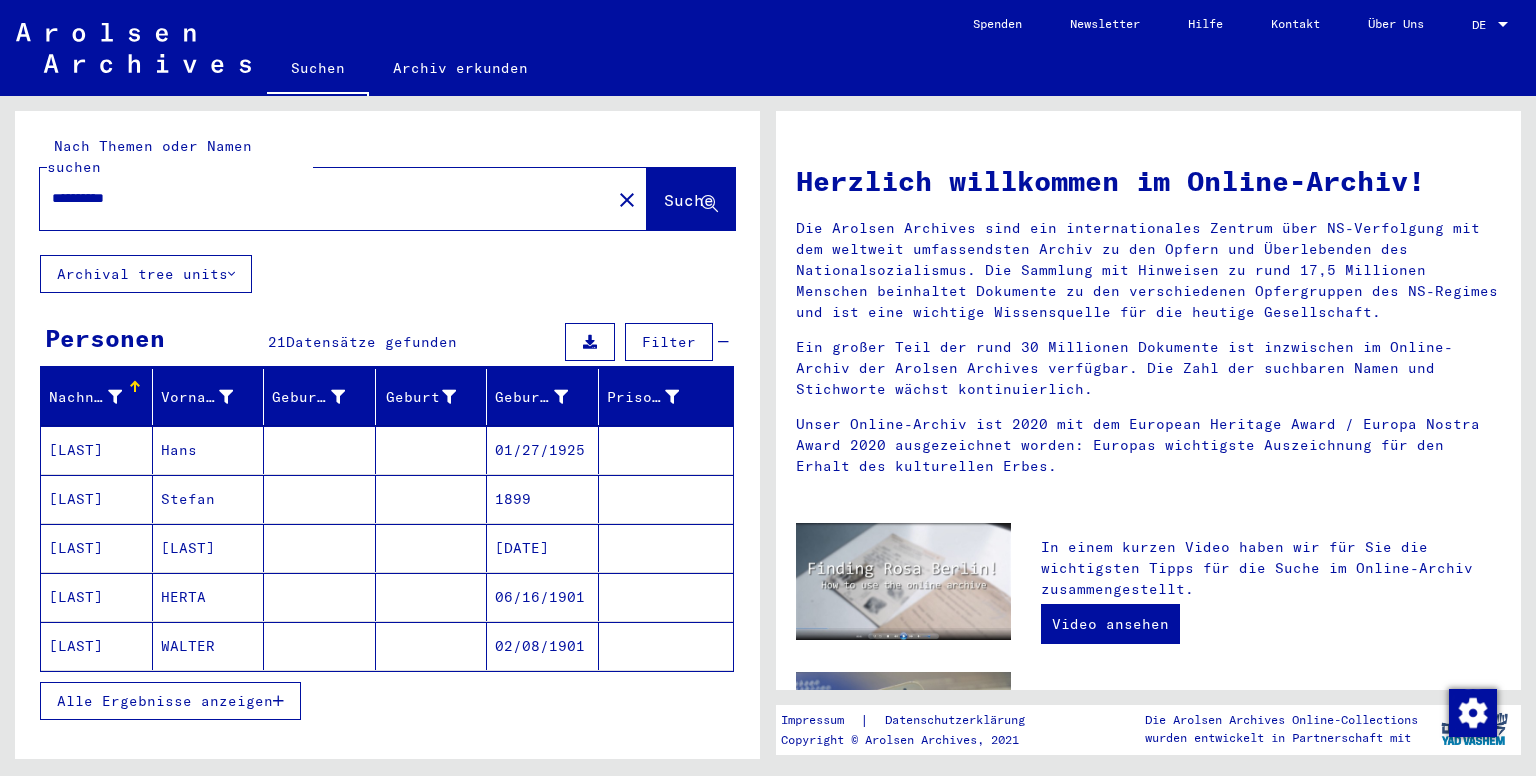 click on "Alle Ergebnisse anzeigen" at bounding box center [165, 701] 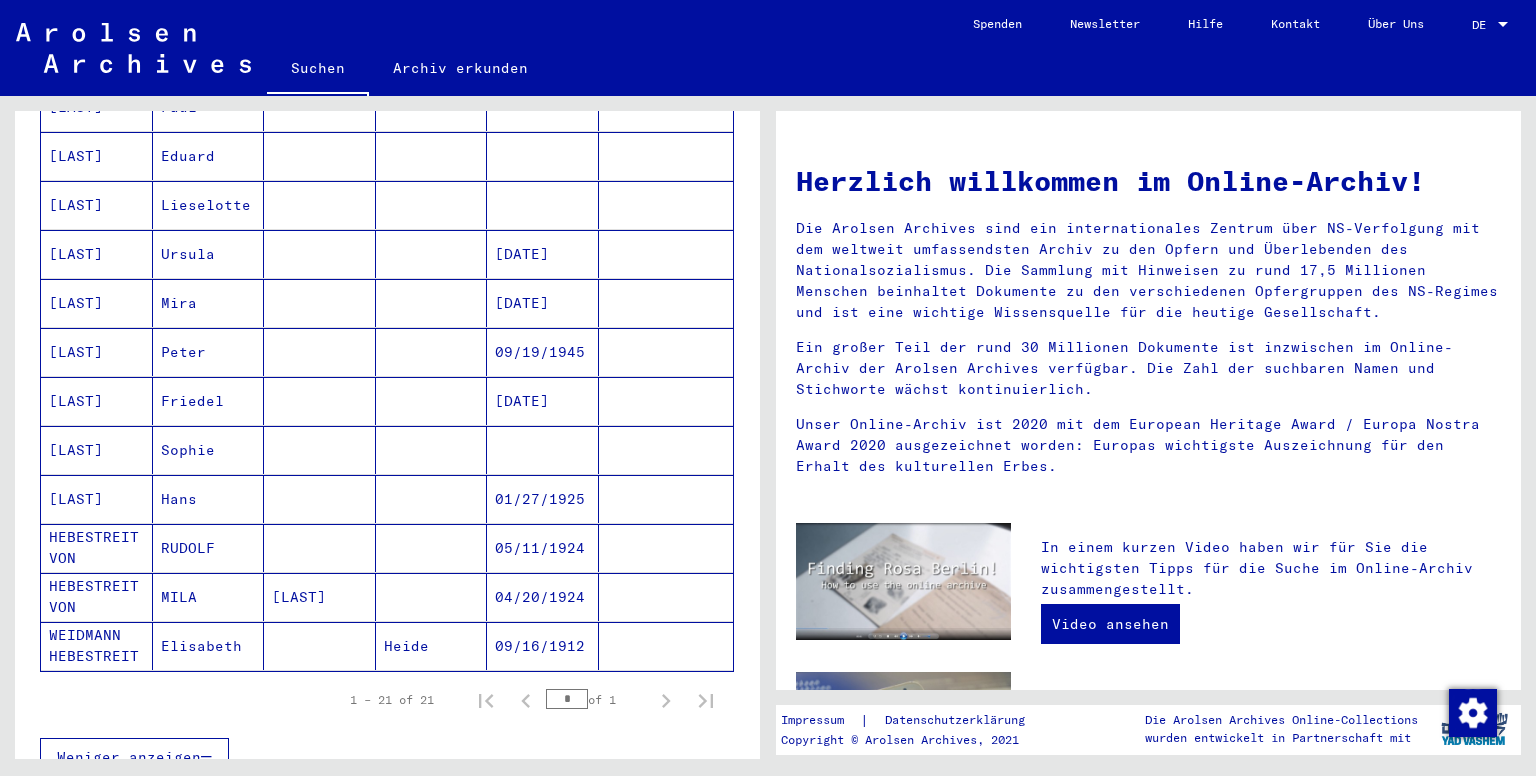 scroll, scrollTop: 792, scrollLeft: 0, axis: vertical 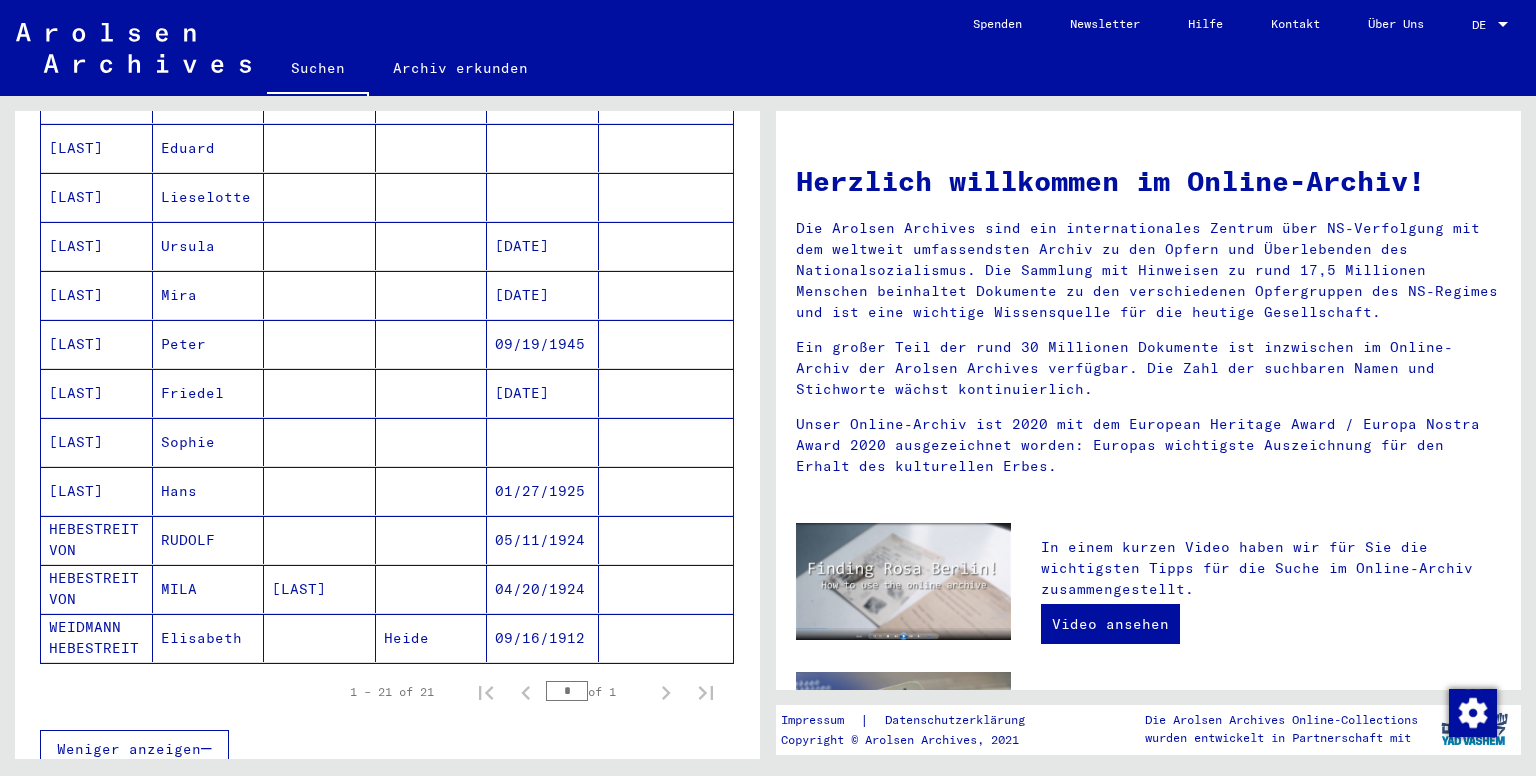 click on "RUDOLF" at bounding box center [209, 589] 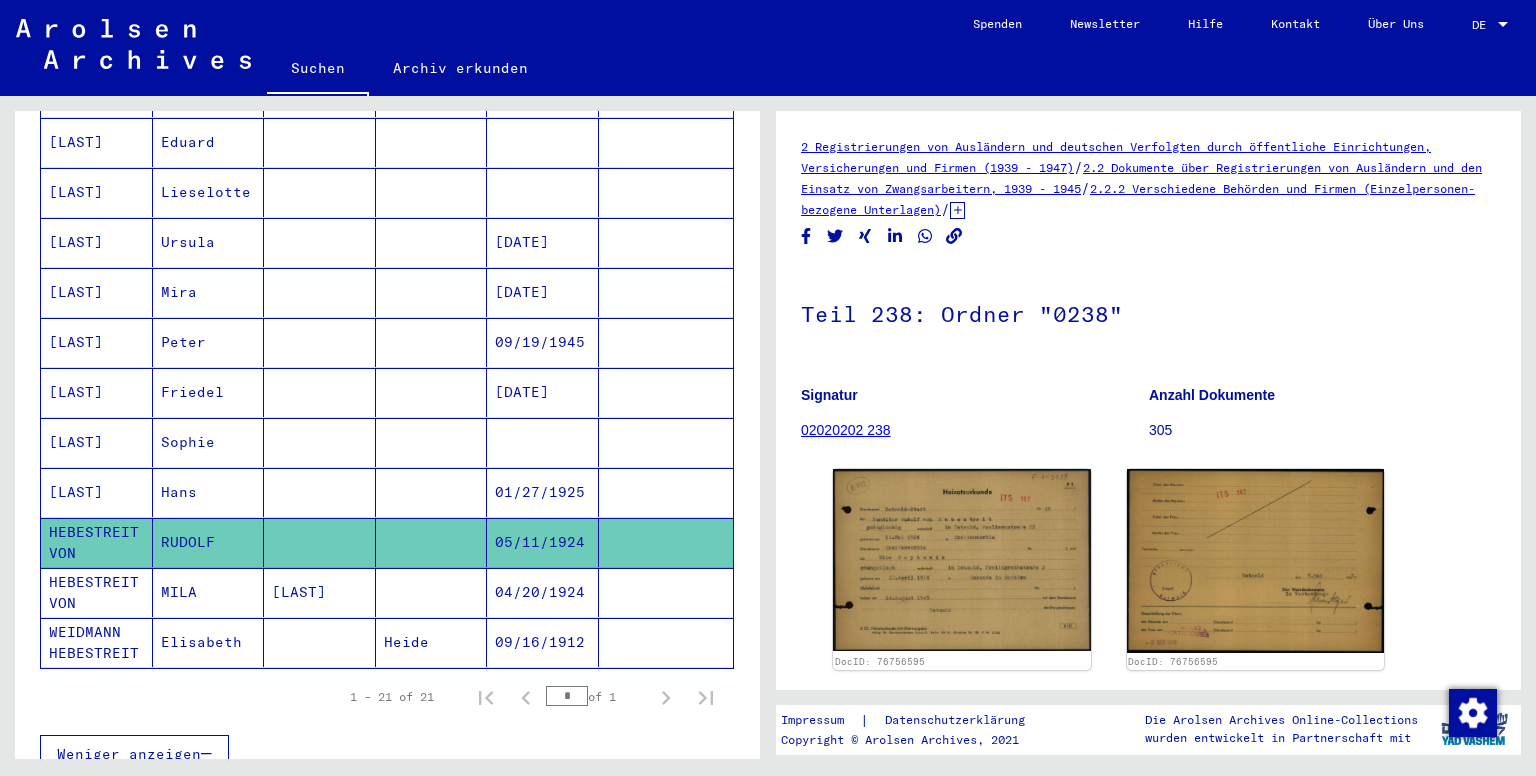 scroll, scrollTop: 816, scrollLeft: 0, axis: vertical 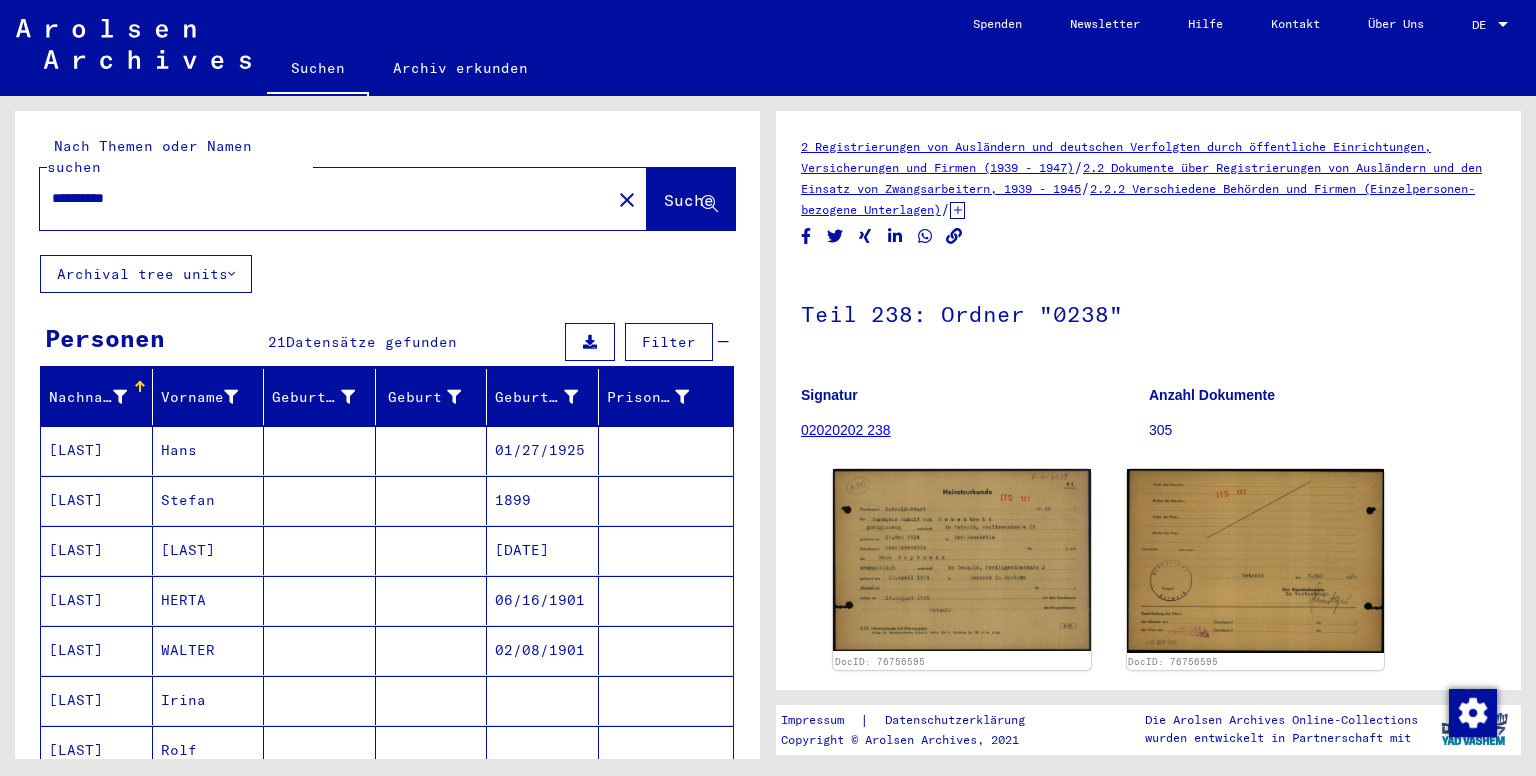 drag, startPoint x: 161, startPoint y: 185, endPoint x: 0, endPoint y: 190, distance: 161.07762 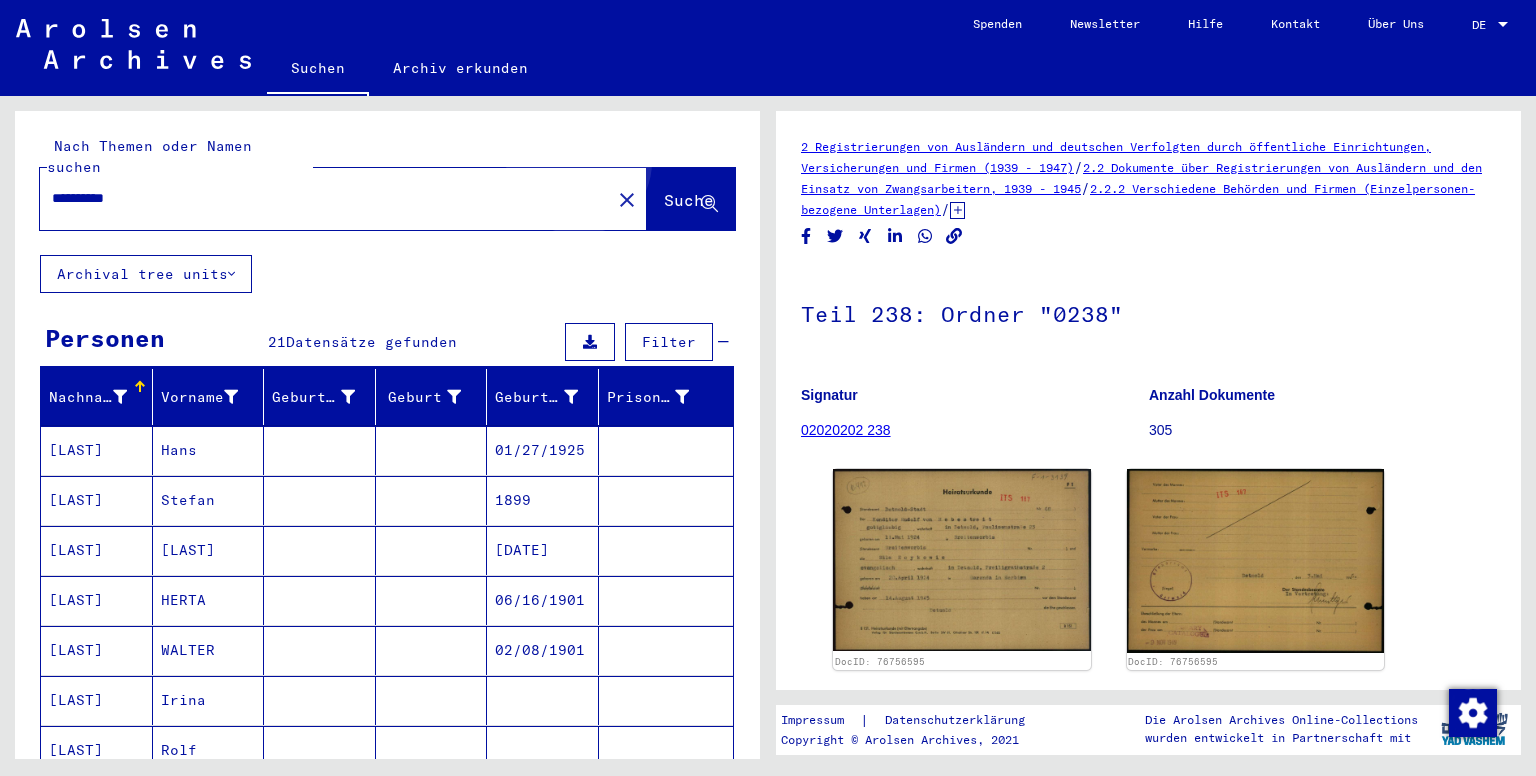 click on "Suche" 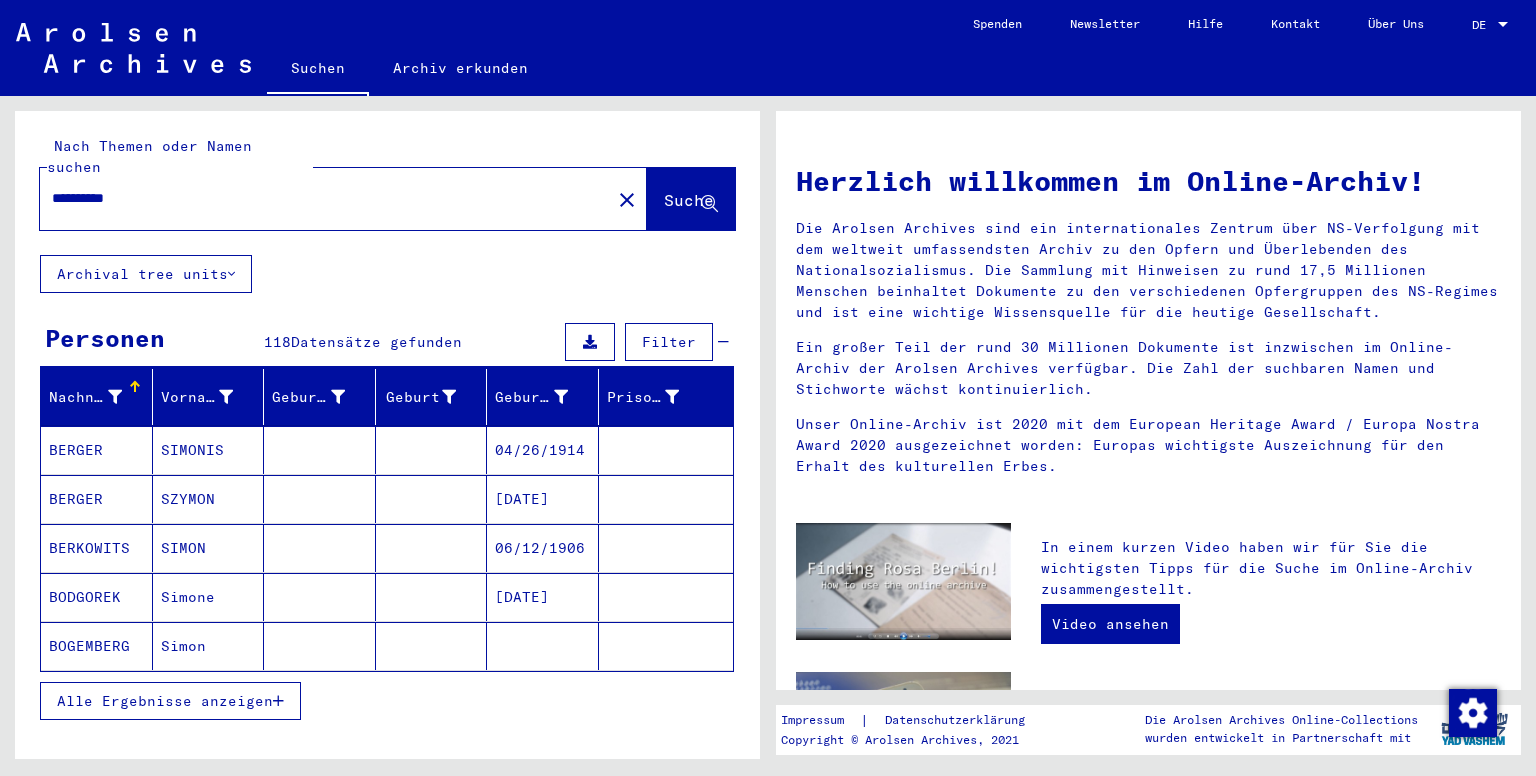 click on "Nachname" at bounding box center (100, 397) 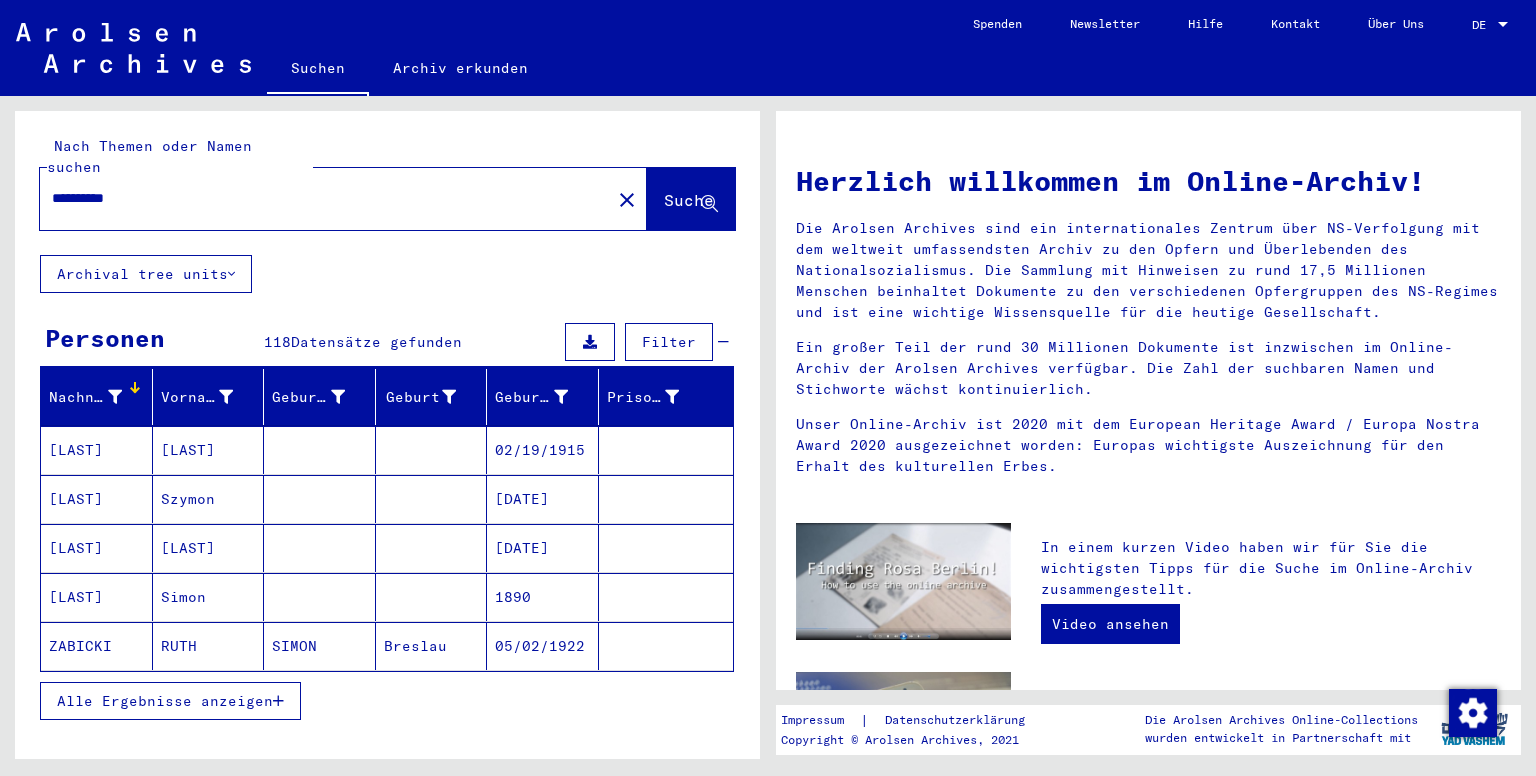 click on "Nachname" at bounding box center (100, 397) 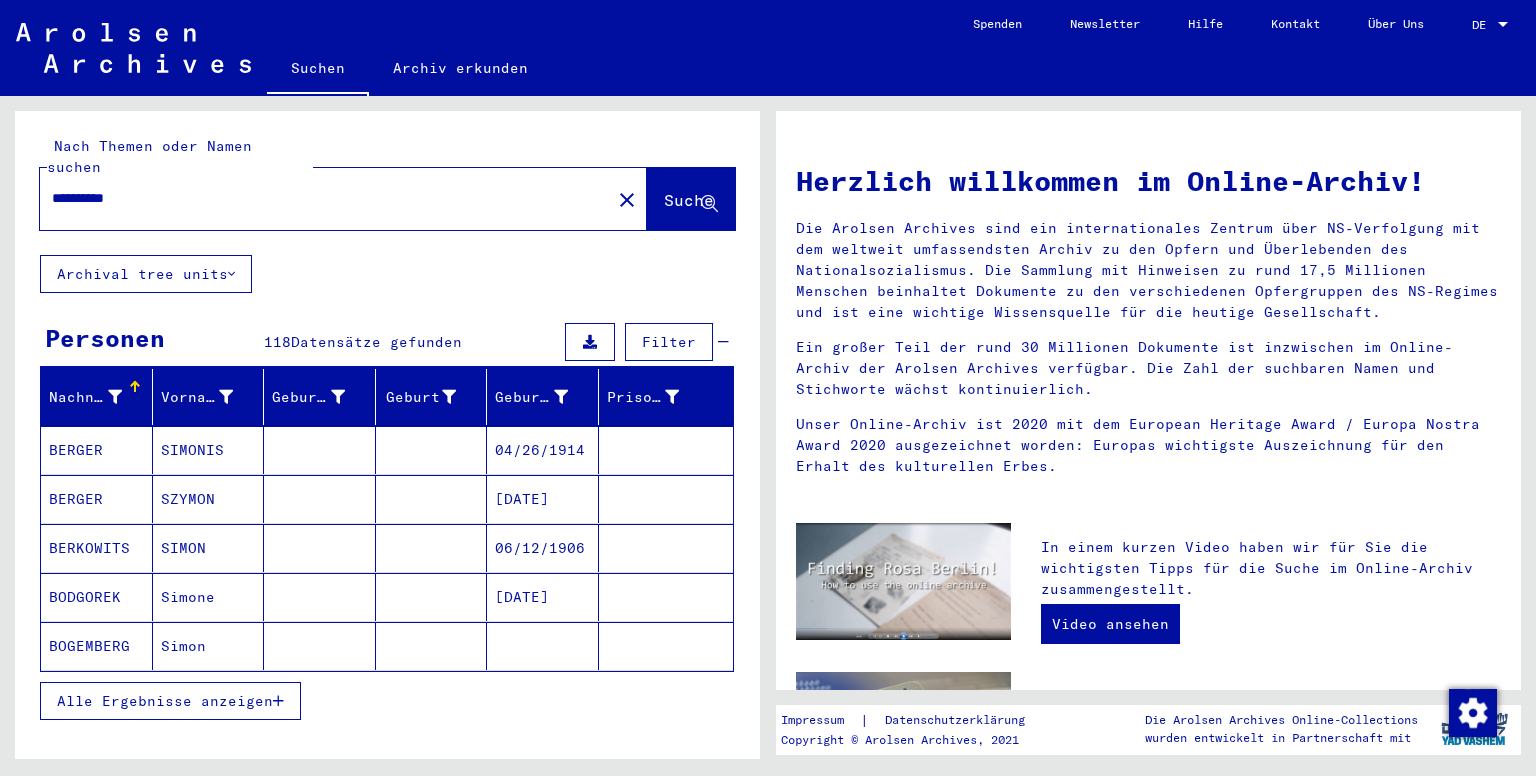 click on "Filter" at bounding box center [669, 342] 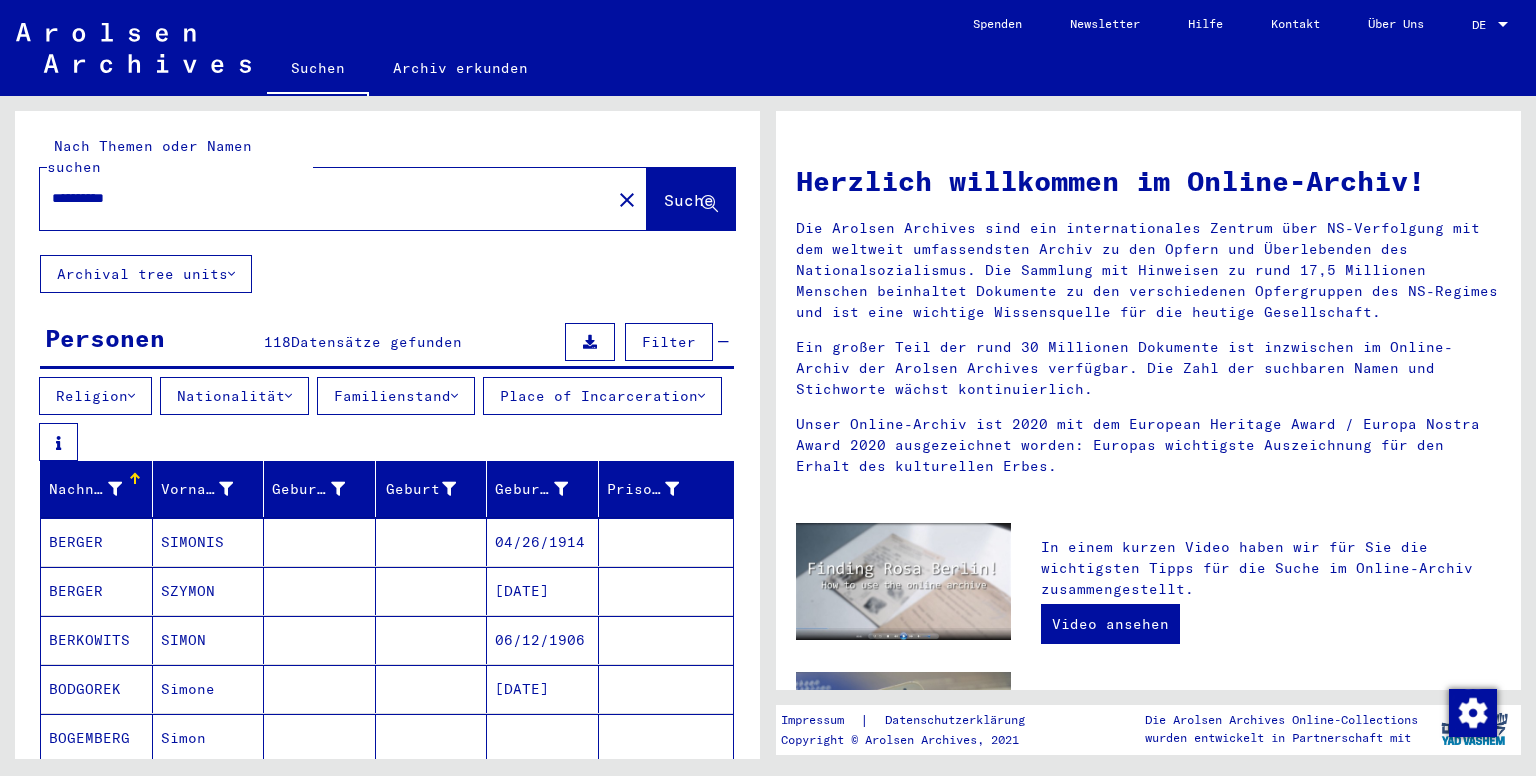 click on "Religion   Nationalität   Familienstand   Place of Incarceration" at bounding box center [387, 419] 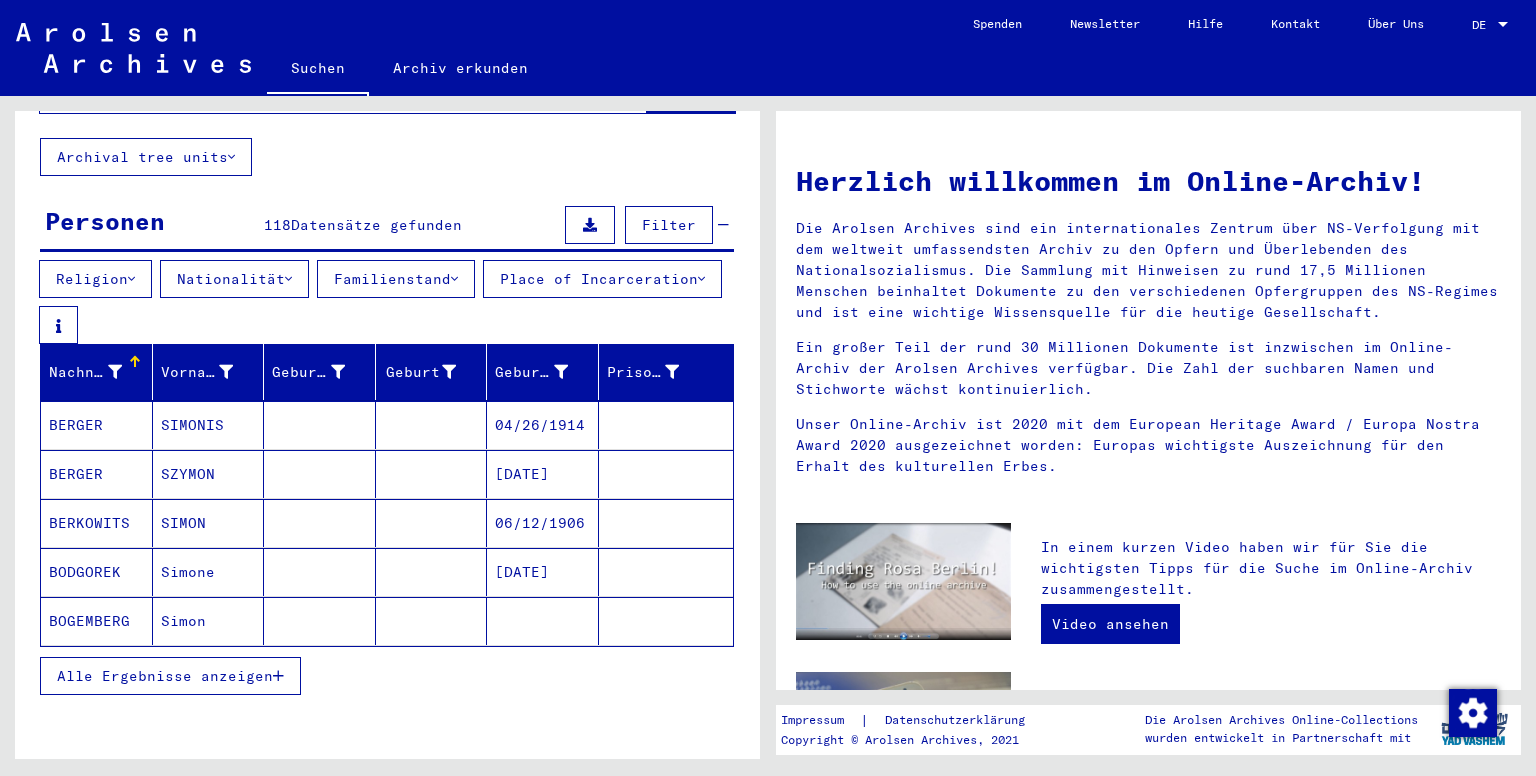 scroll, scrollTop: 119, scrollLeft: 0, axis: vertical 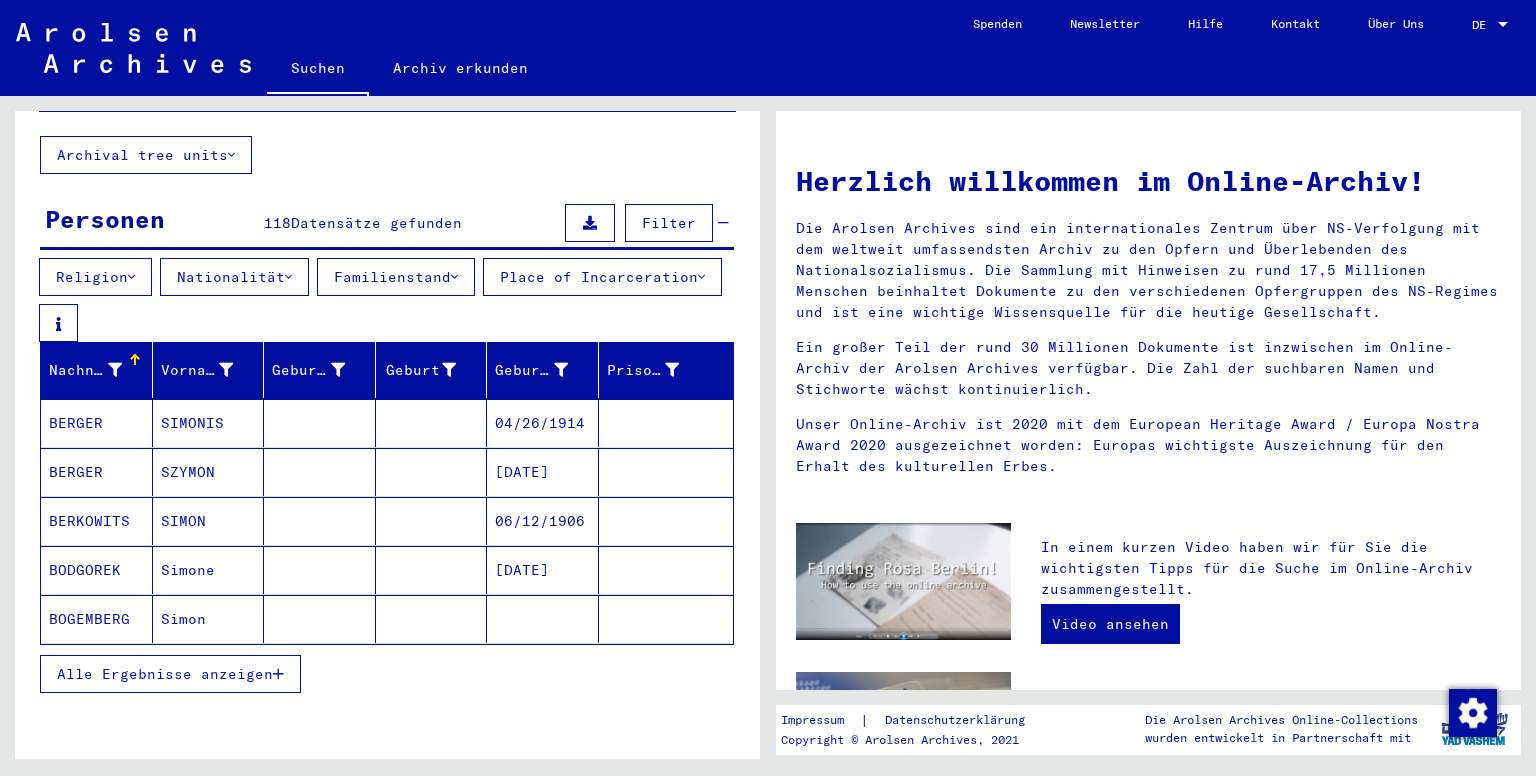 click at bounding box center [115, 370] 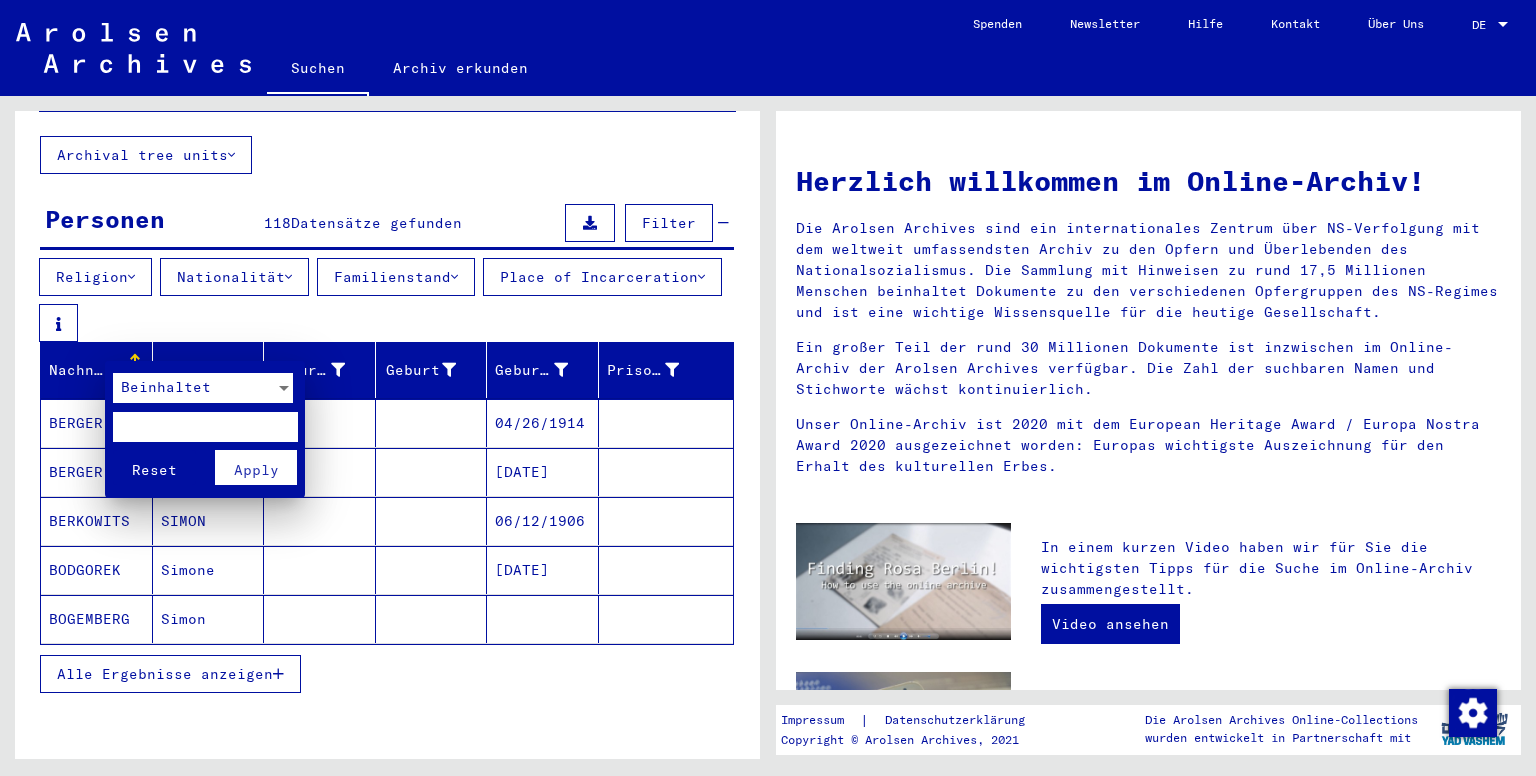 click at bounding box center [205, 427] 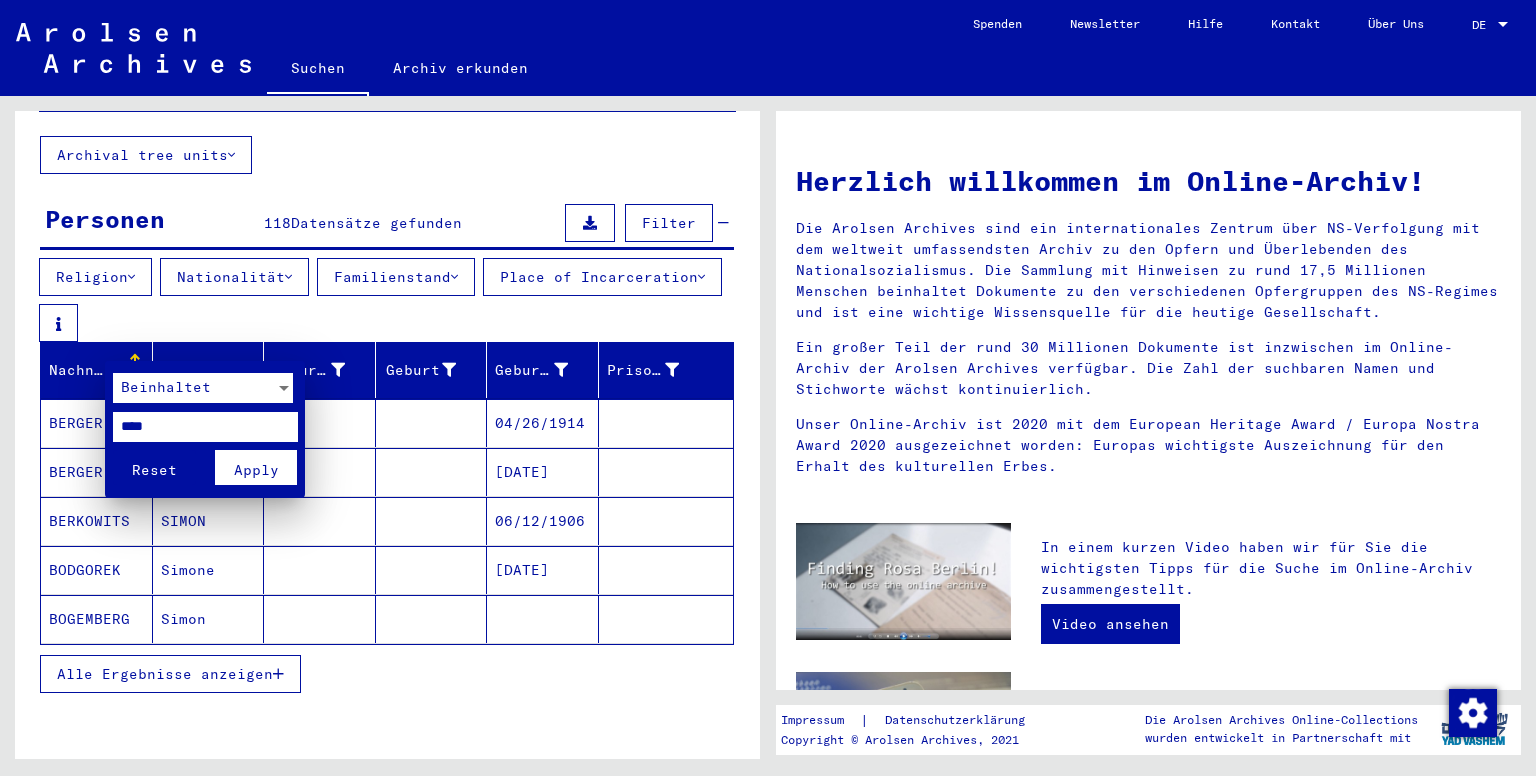 type on "****" 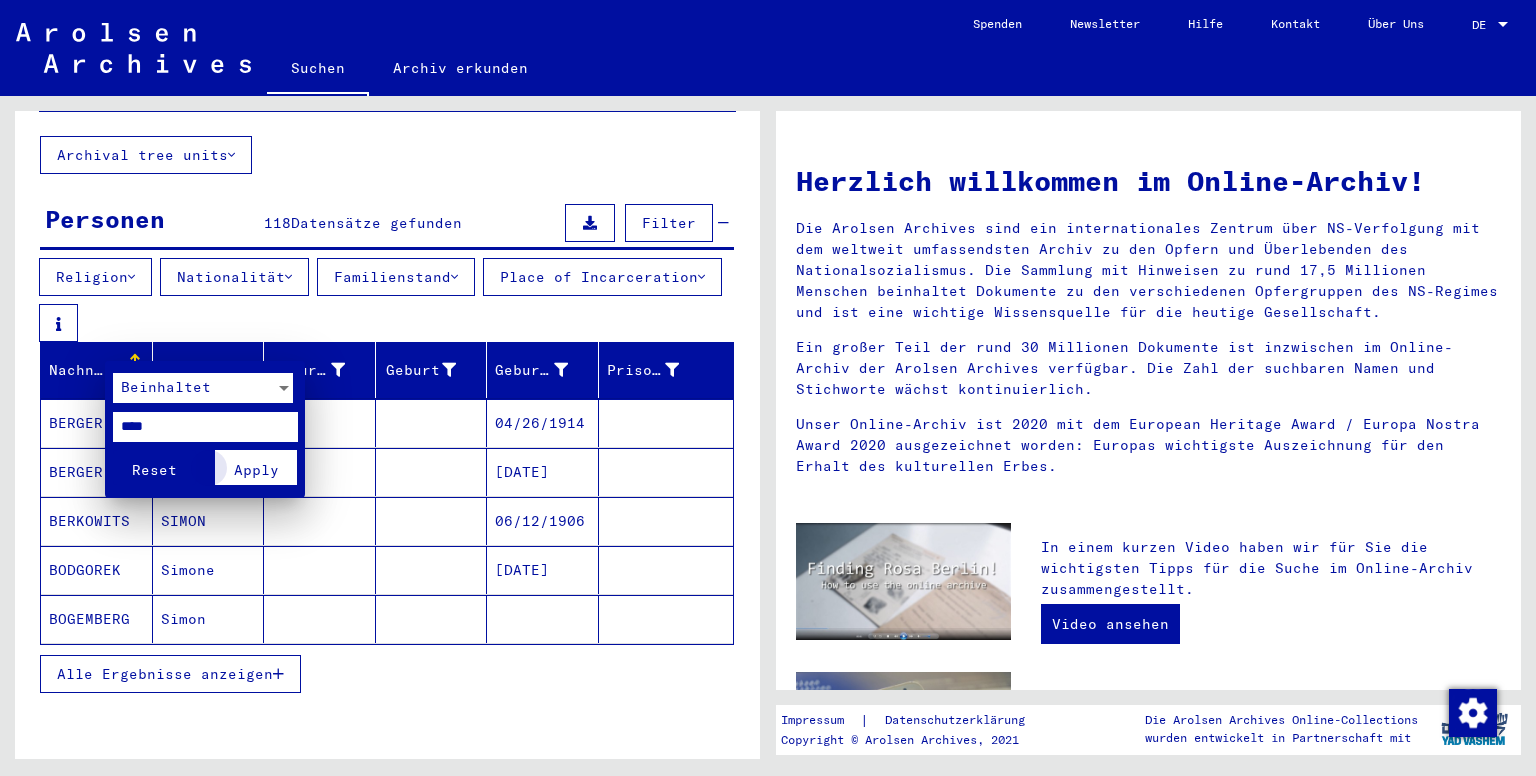 click on "Apply" at bounding box center [256, 470] 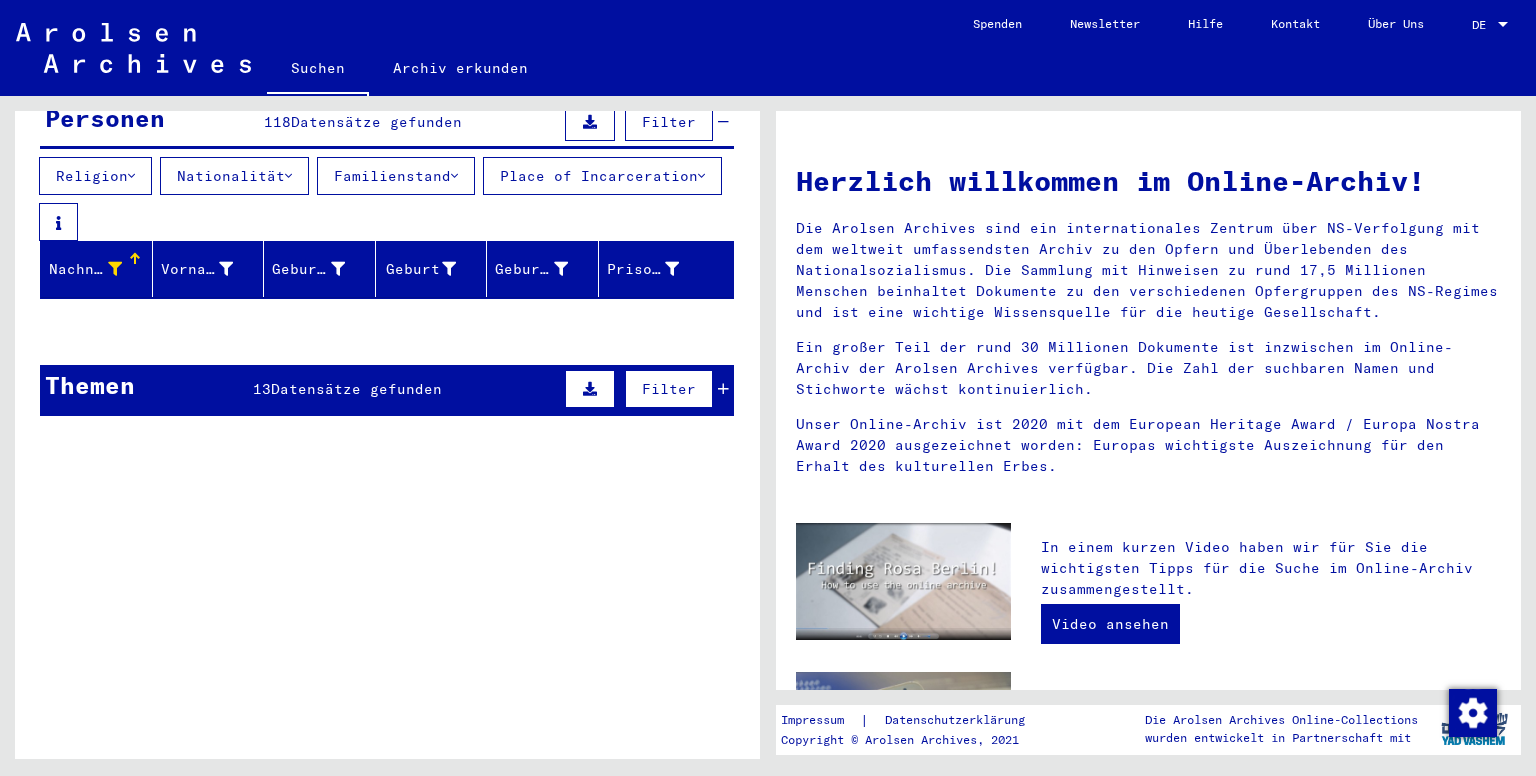 scroll, scrollTop: 214, scrollLeft: 0, axis: vertical 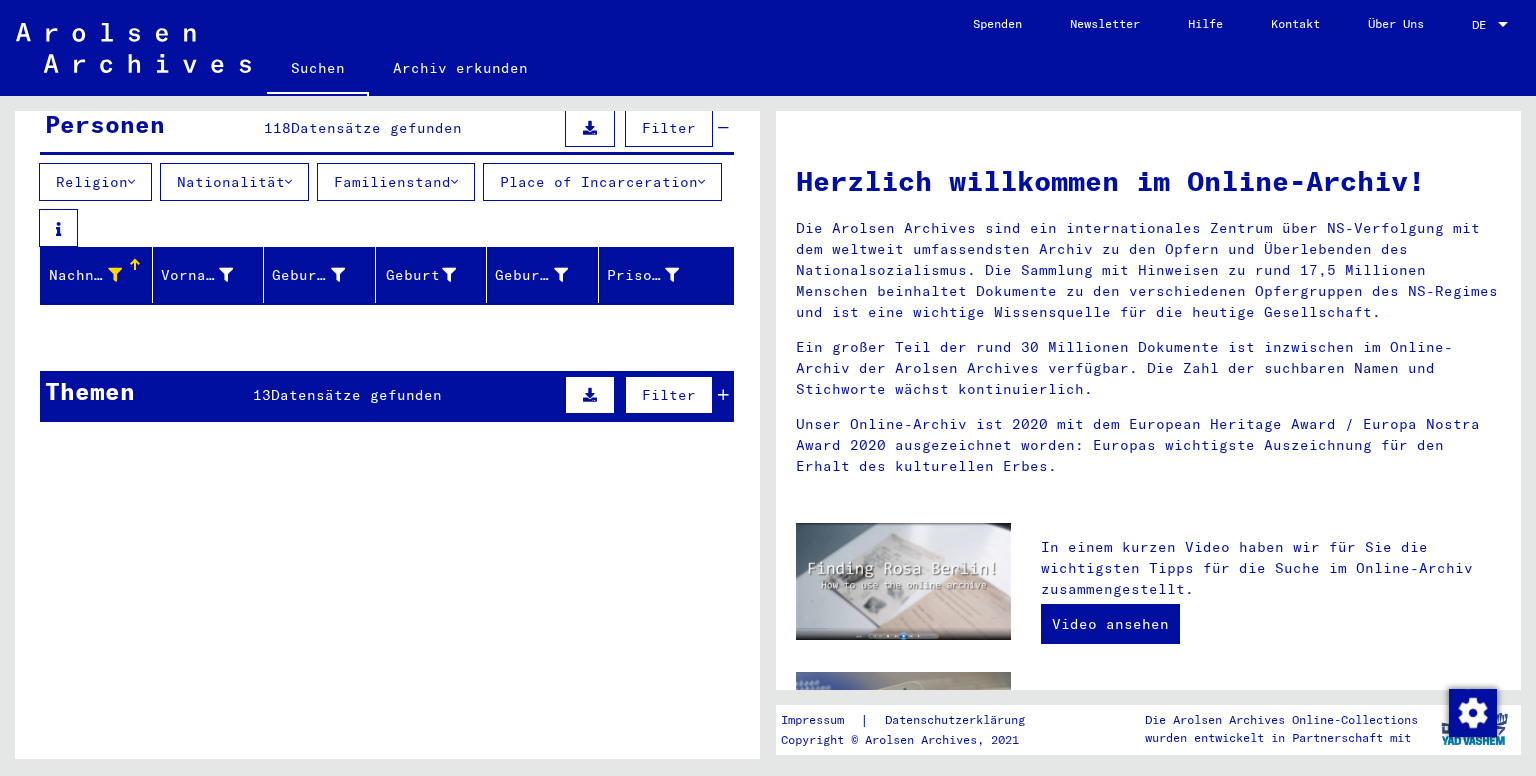 click on "Themen 13  Datensätze gefunden  Filter" at bounding box center (387, 396) 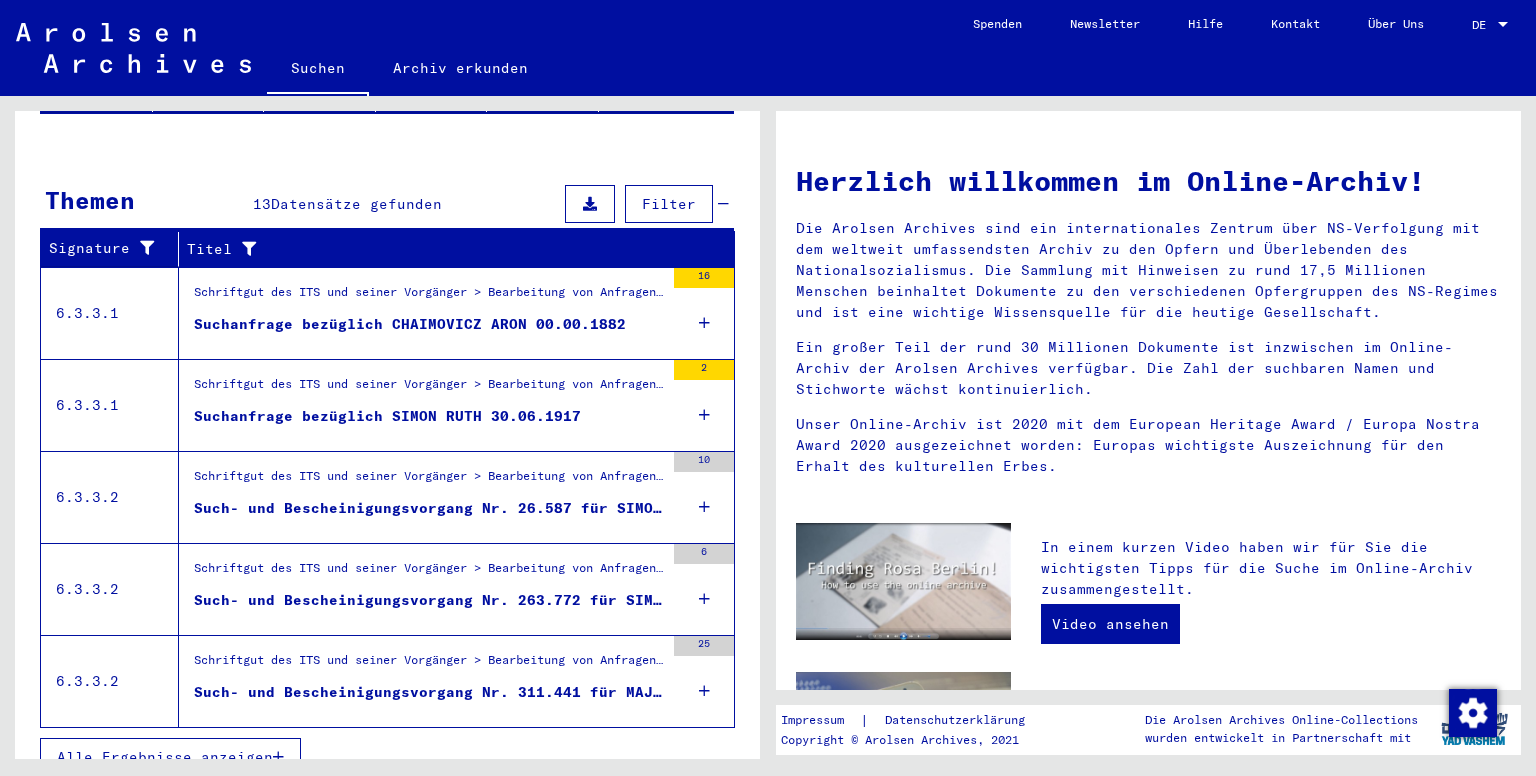 scroll, scrollTop: 413, scrollLeft: 0, axis: vertical 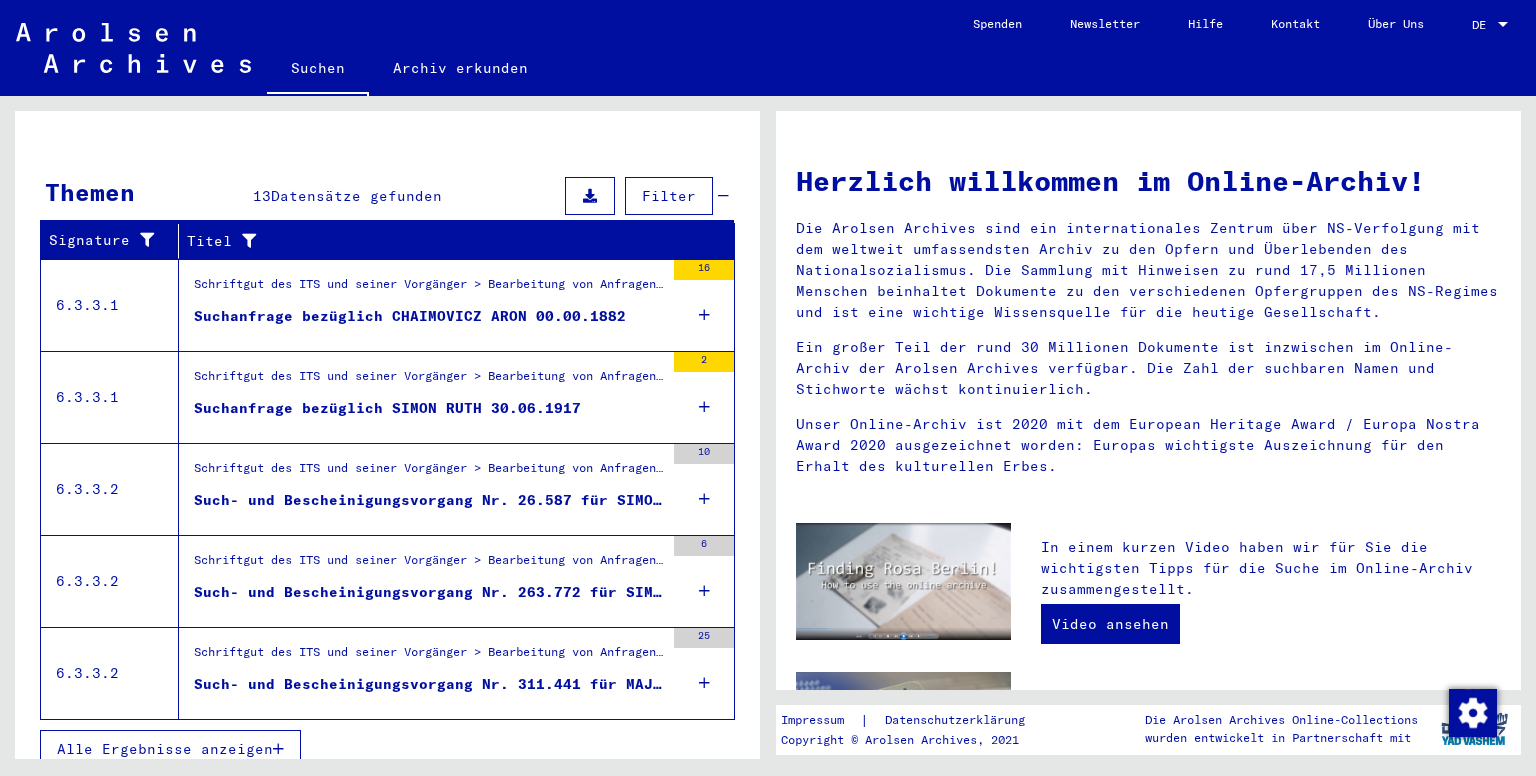 click on "Alle Ergebnisse anzeigen" at bounding box center [170, 749] 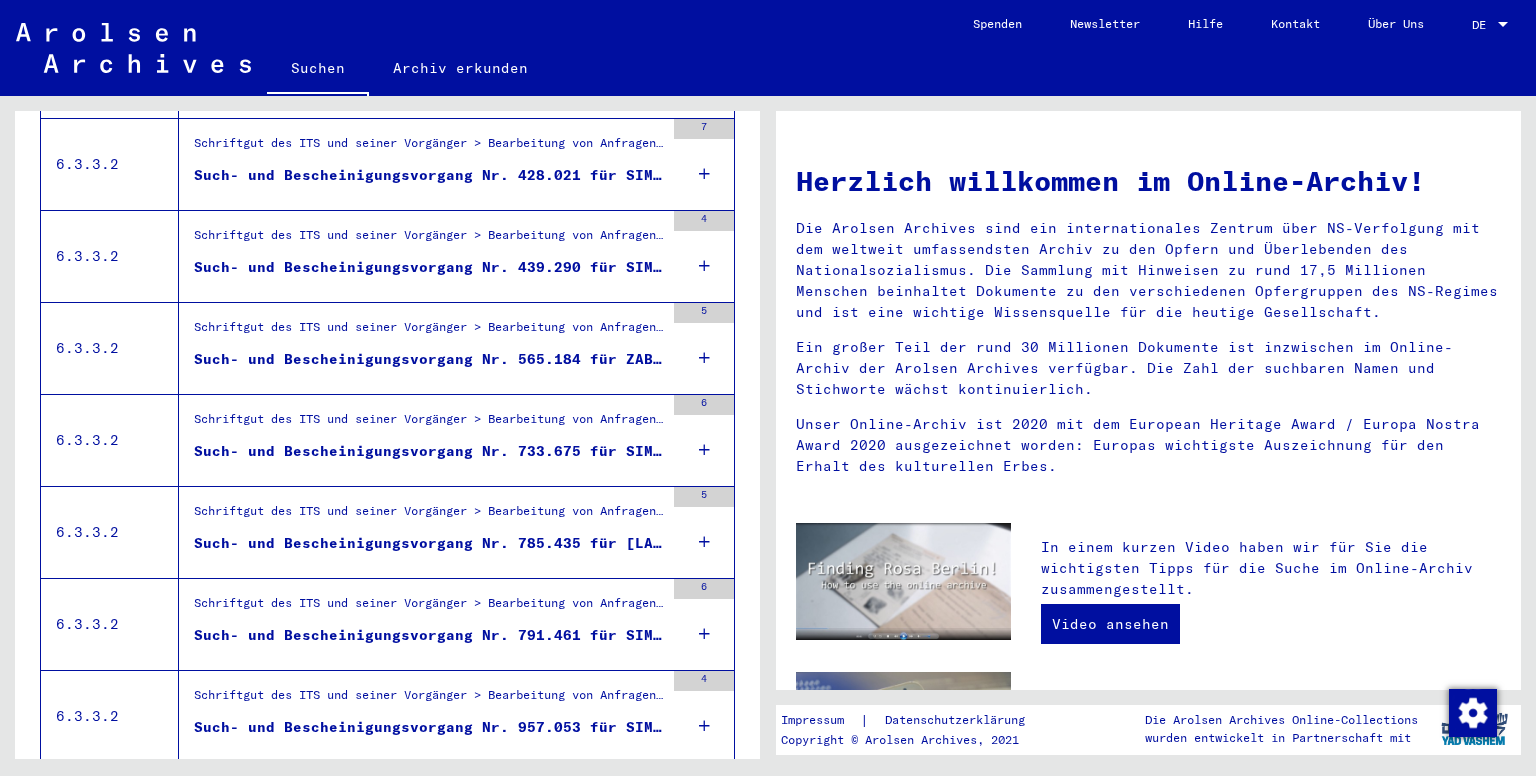 scroll, scrollTop: 1146, scrollLeft: 0, axis: vertical 